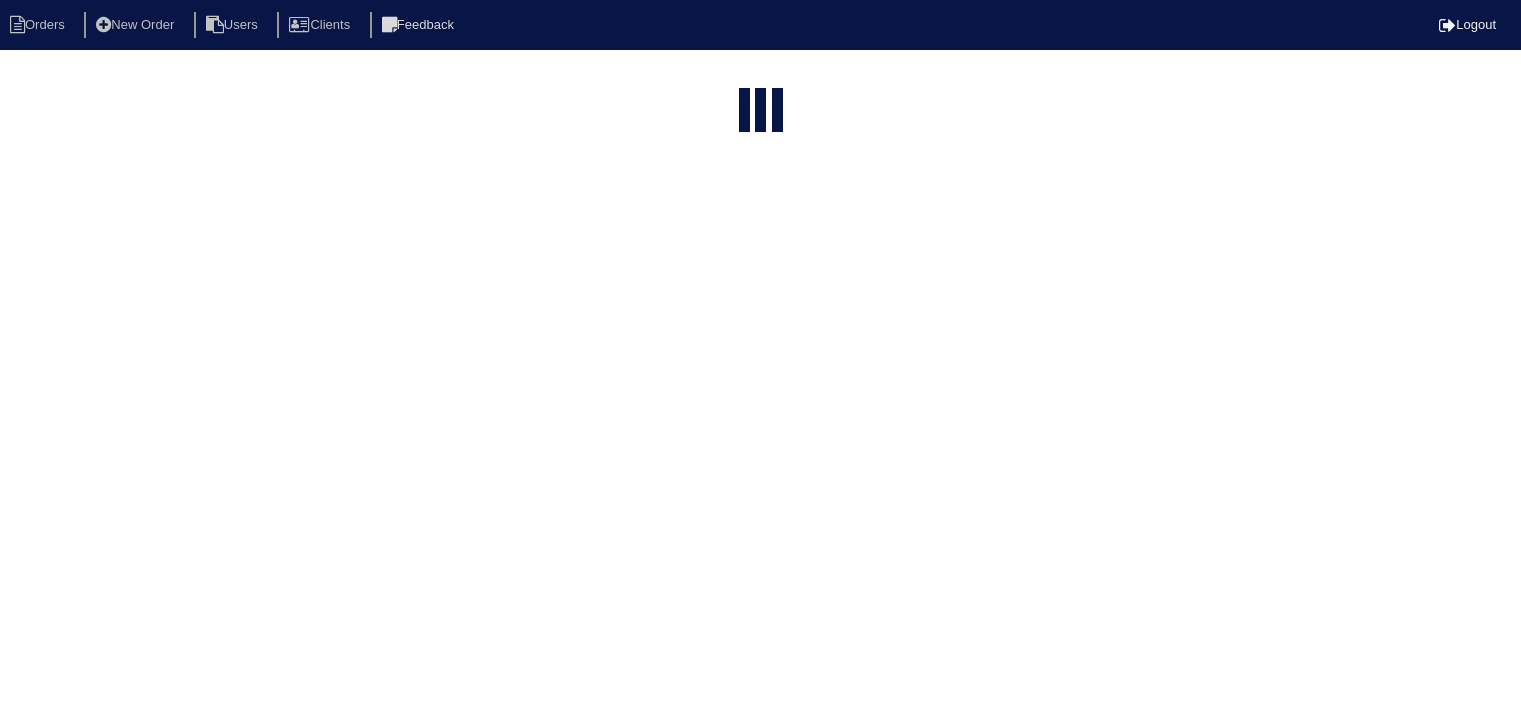 select on "15" 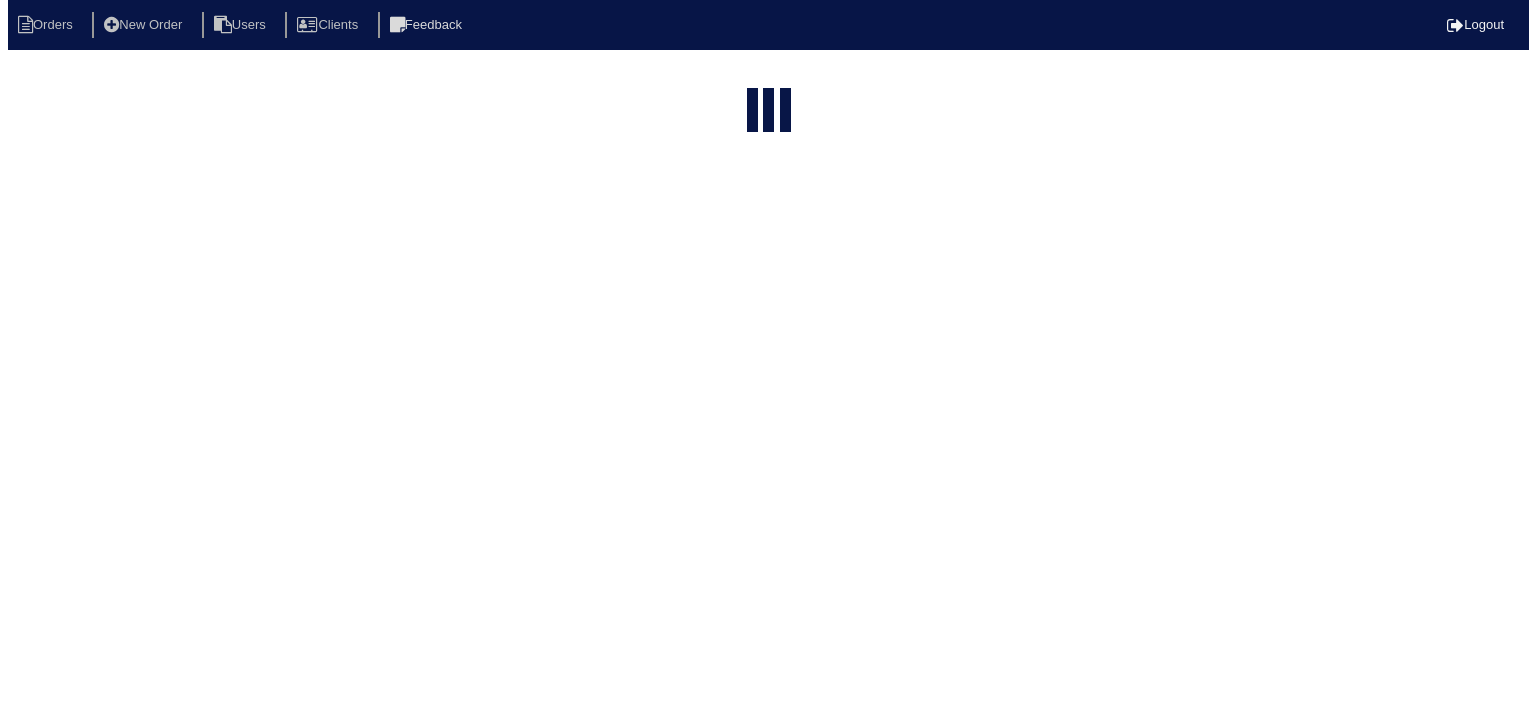 scroll, scrollTop: 0, scrollLeft: 0, axis: both 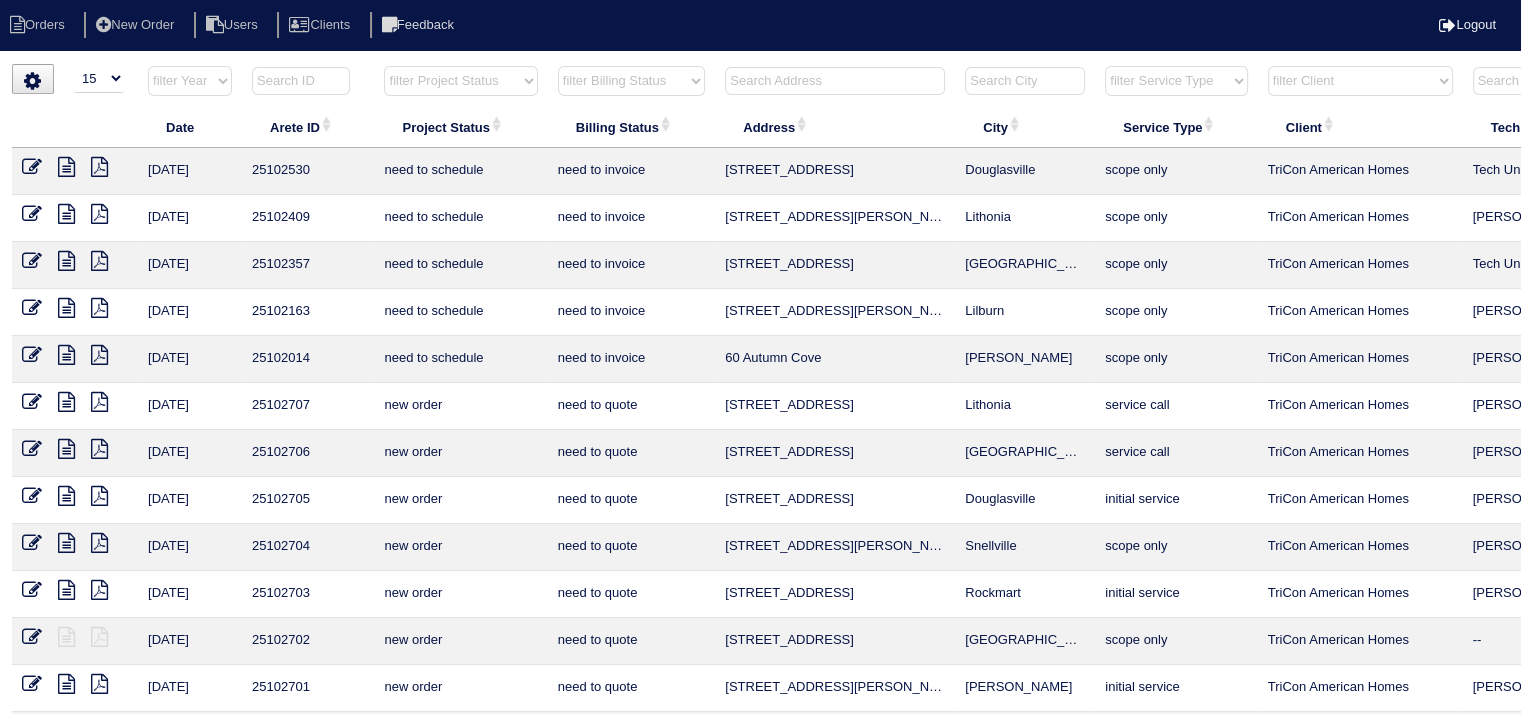 click at bounding box center [835, 81] 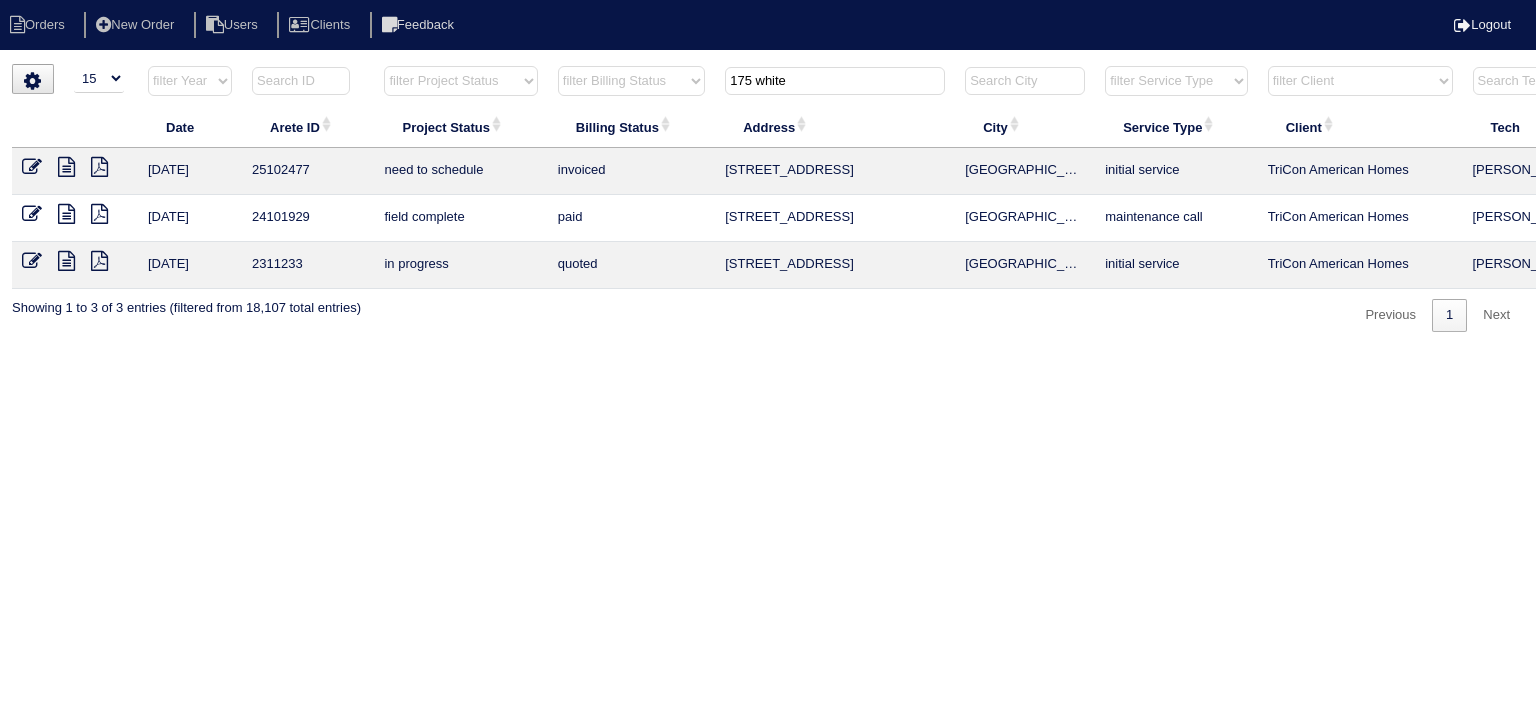type on "175 white" 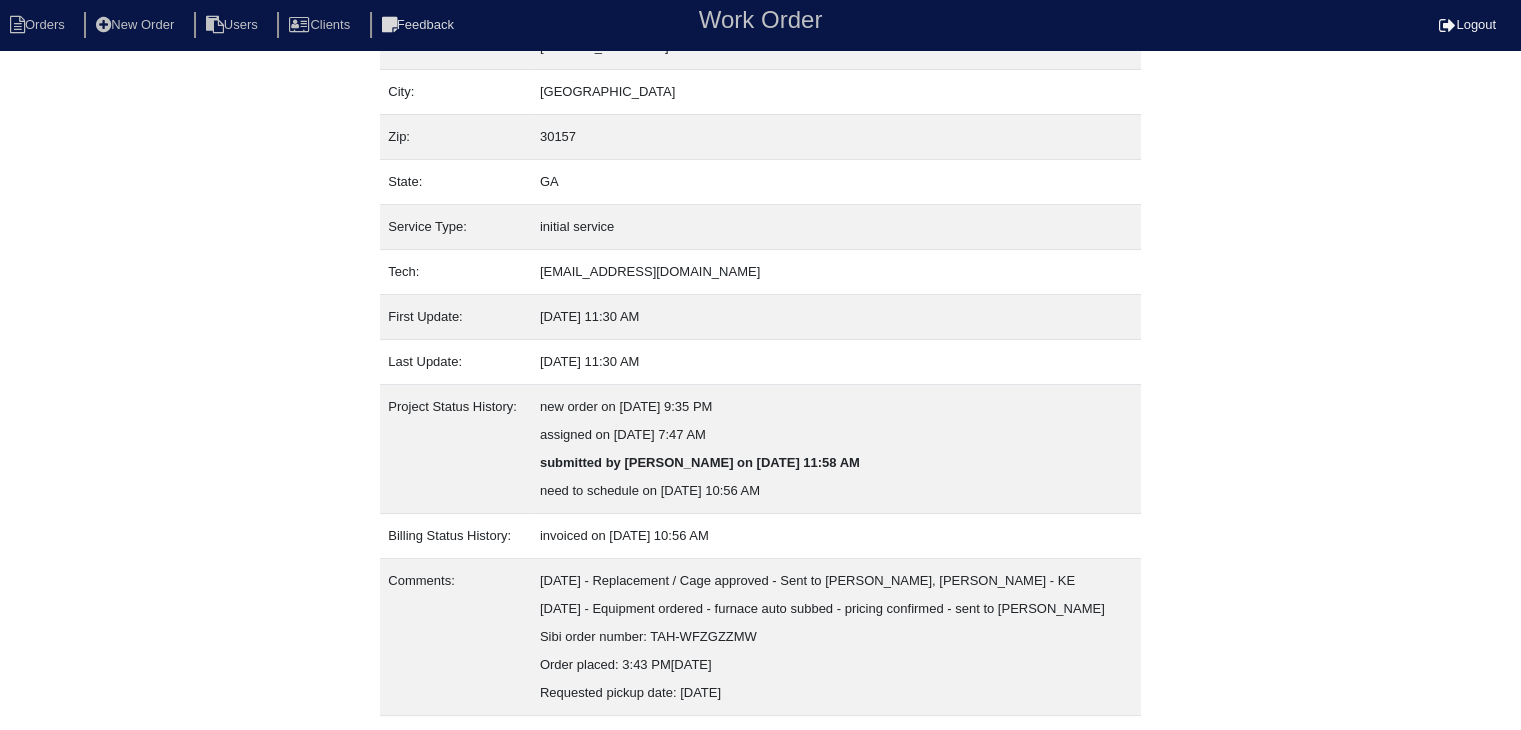 scroll, scrollTop: 208, scrollLeft: 0, axis: vertical 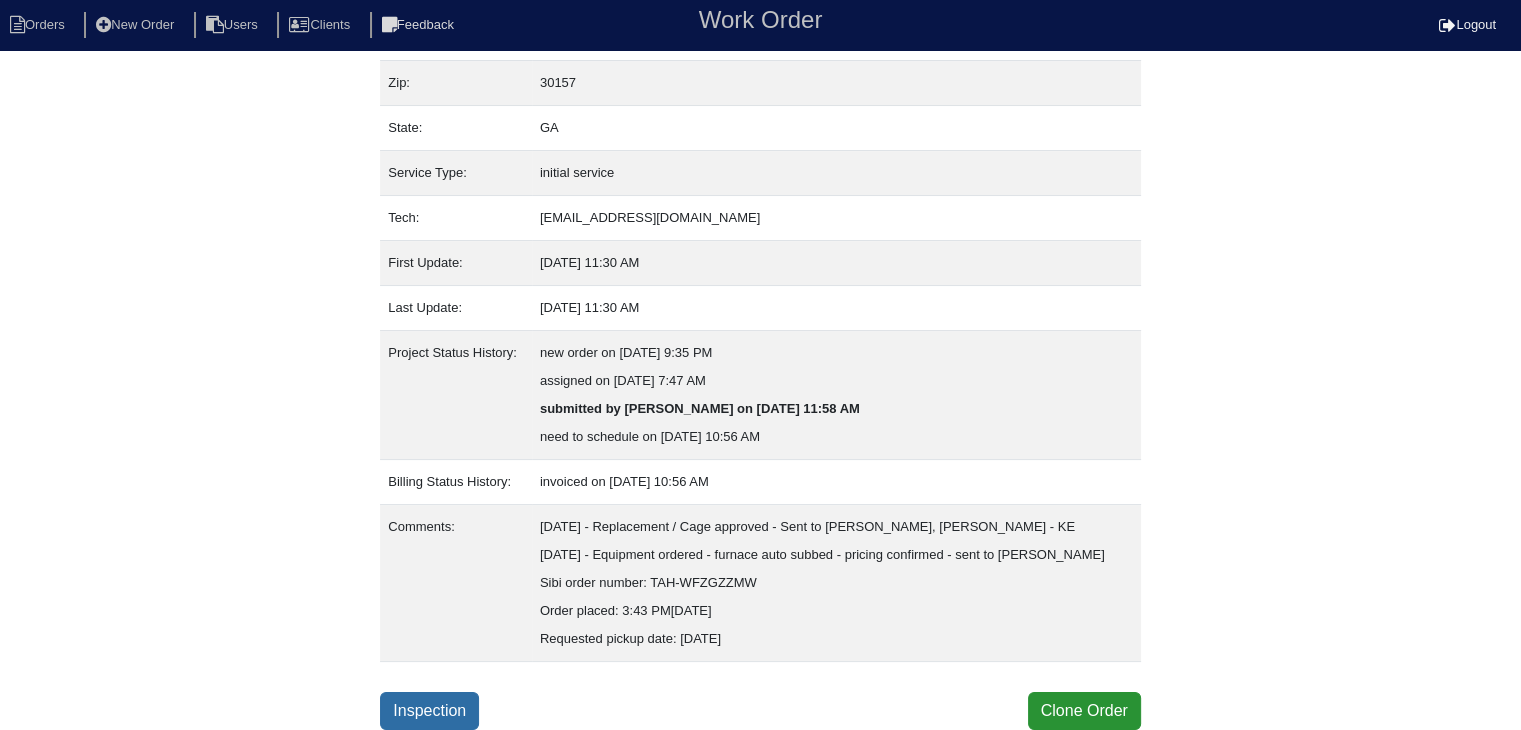 click on "Inspection" at bounding box center (429, 711) 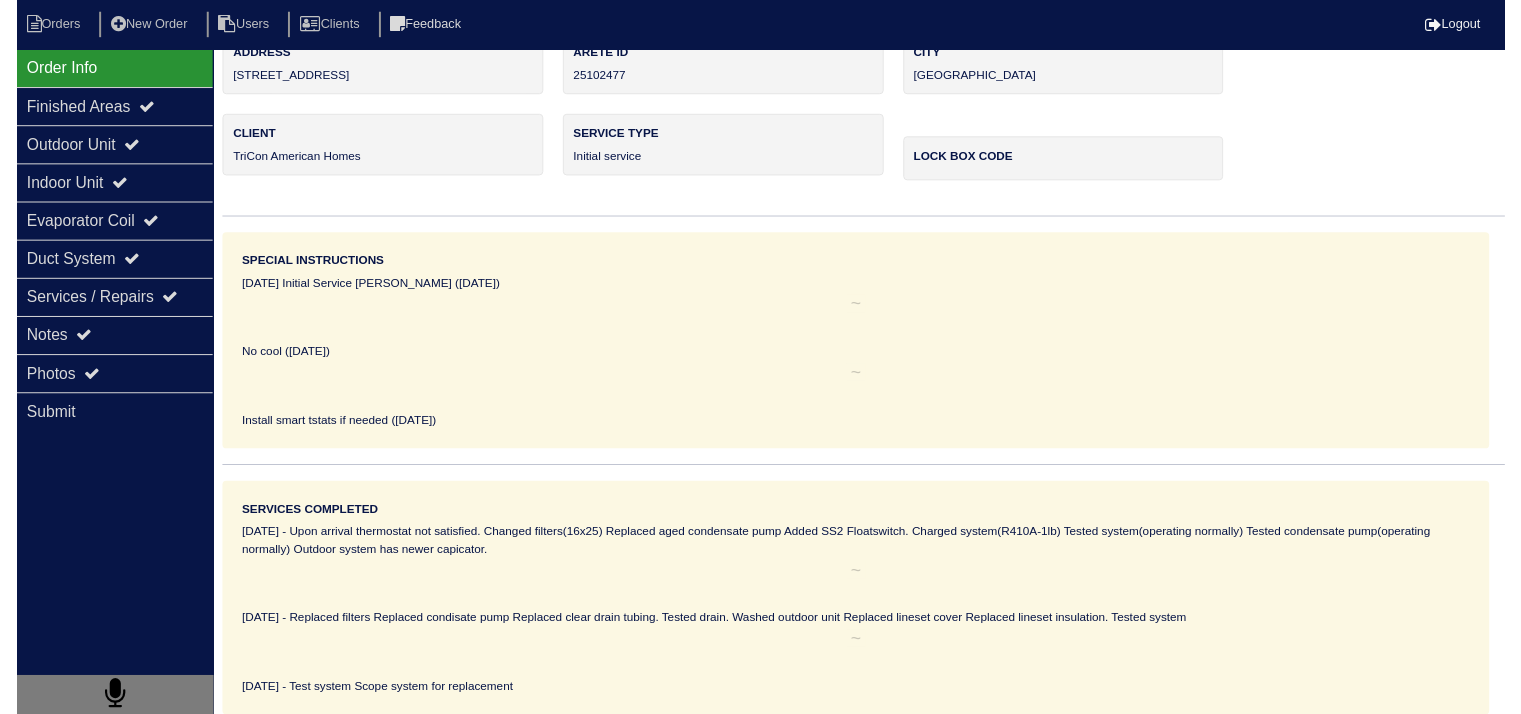 scroll, scrollTop: 0, scrollLeft: 0, axis: both 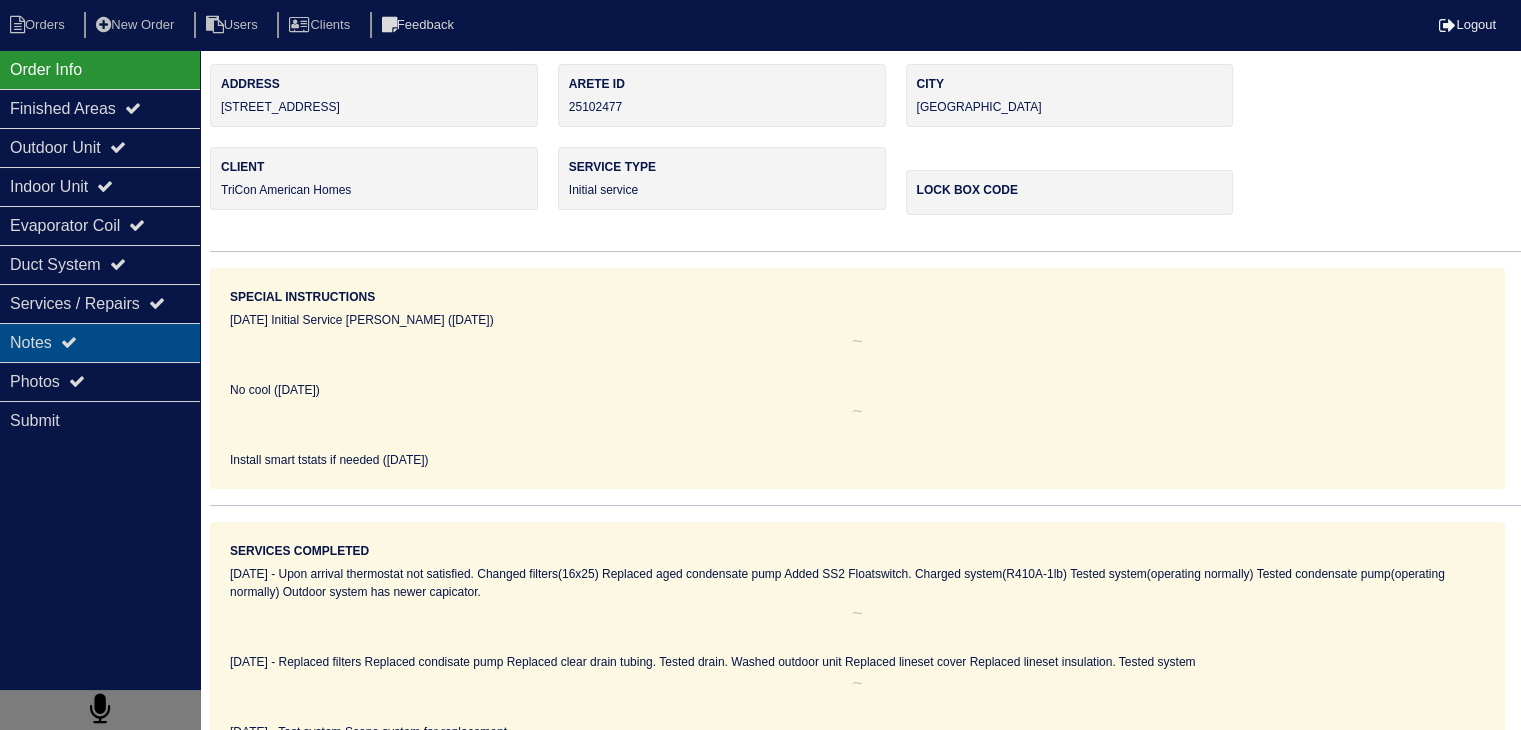click on "Notes" at bounding box center [100, 342] 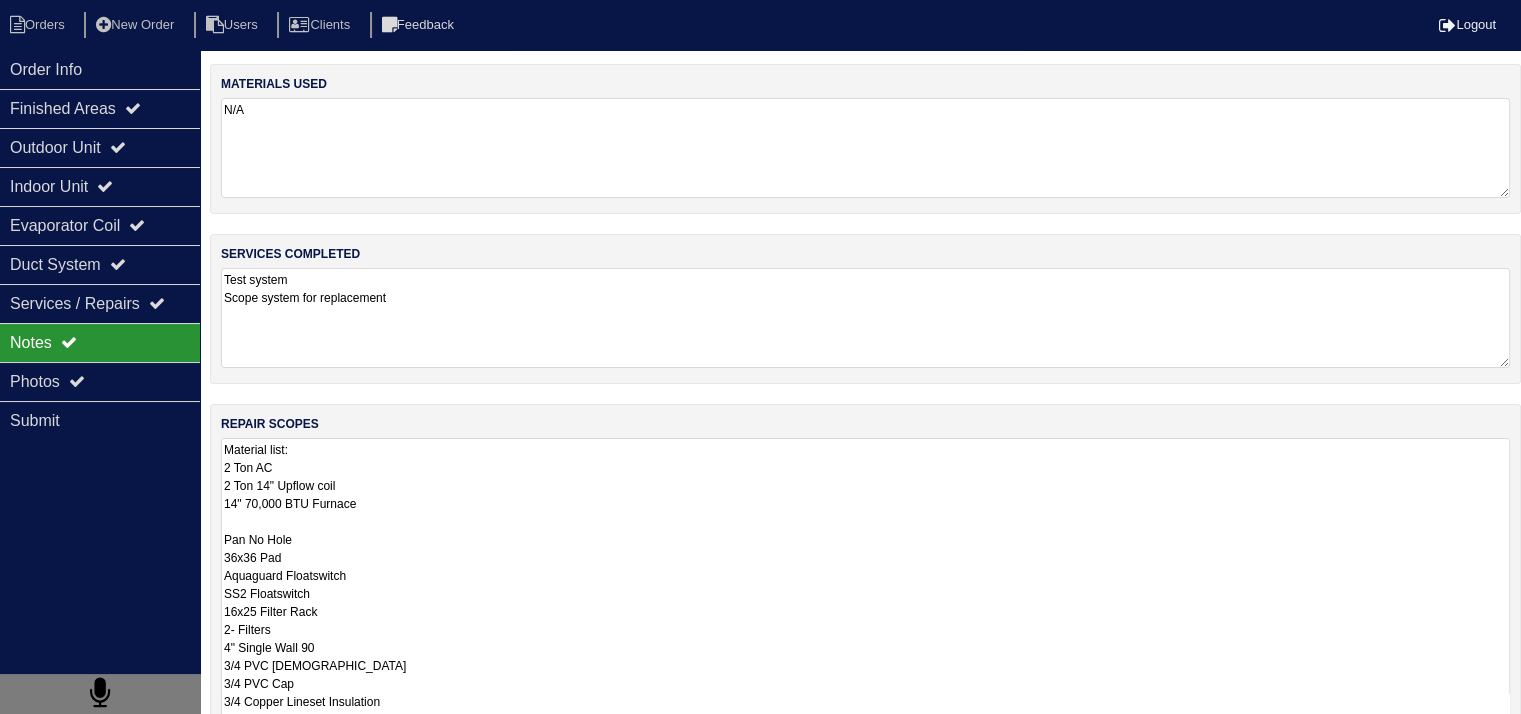 scroll, scrollTop: 164, scrollLeft: 0, axis: vertical 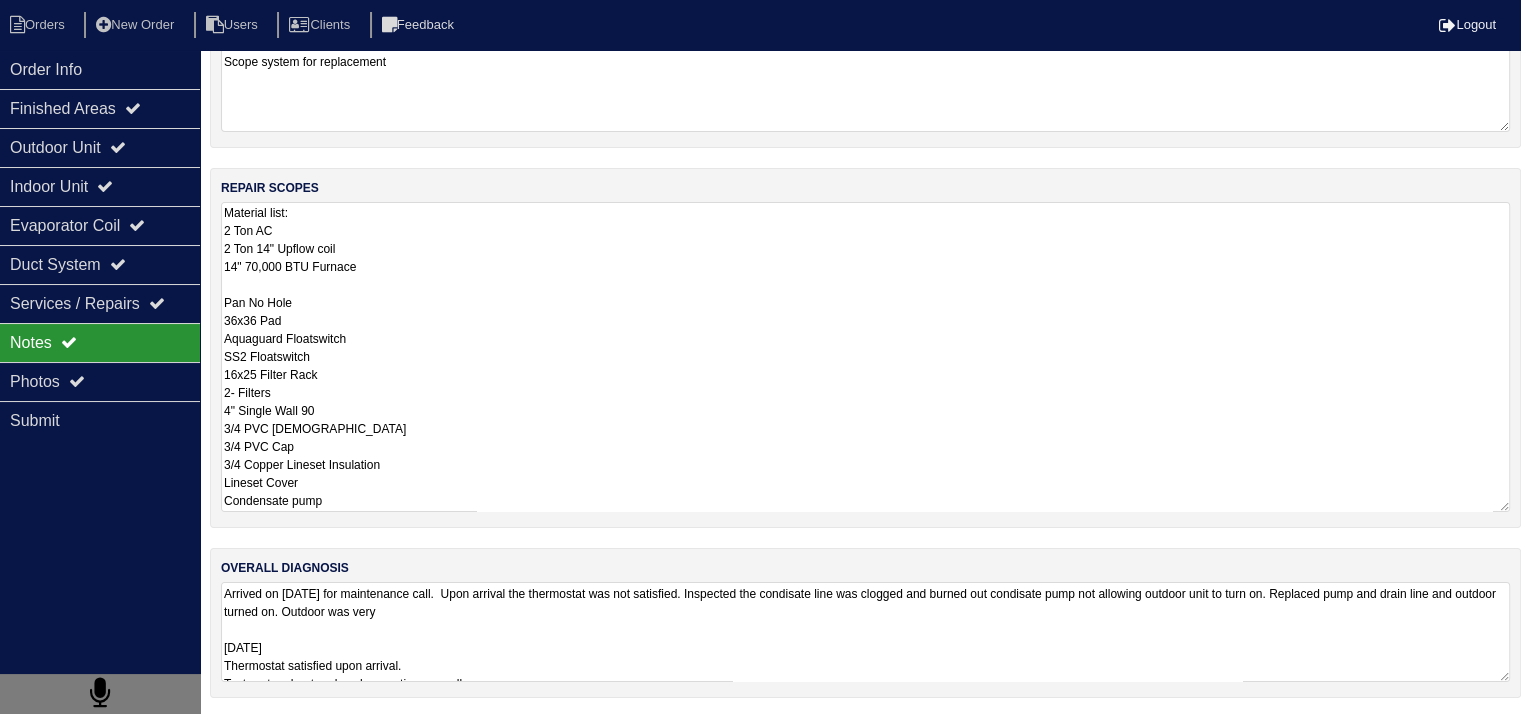 drag, startPoint x: 223, startPoint y: 465, endPoint x: 374, endPoint y: 732, distance: 306.74094 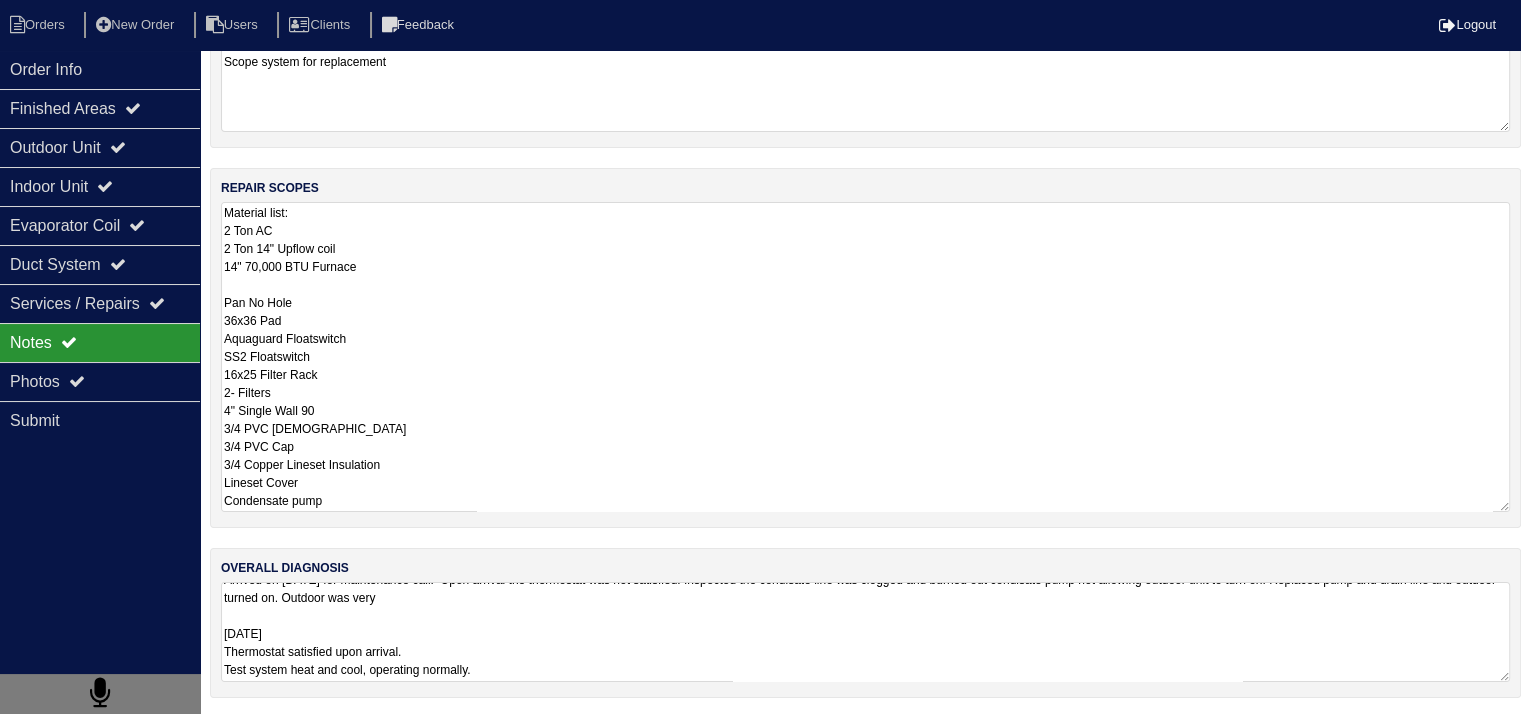 scroll, scrollTop: 0, scrollLeft: 0, axis: both 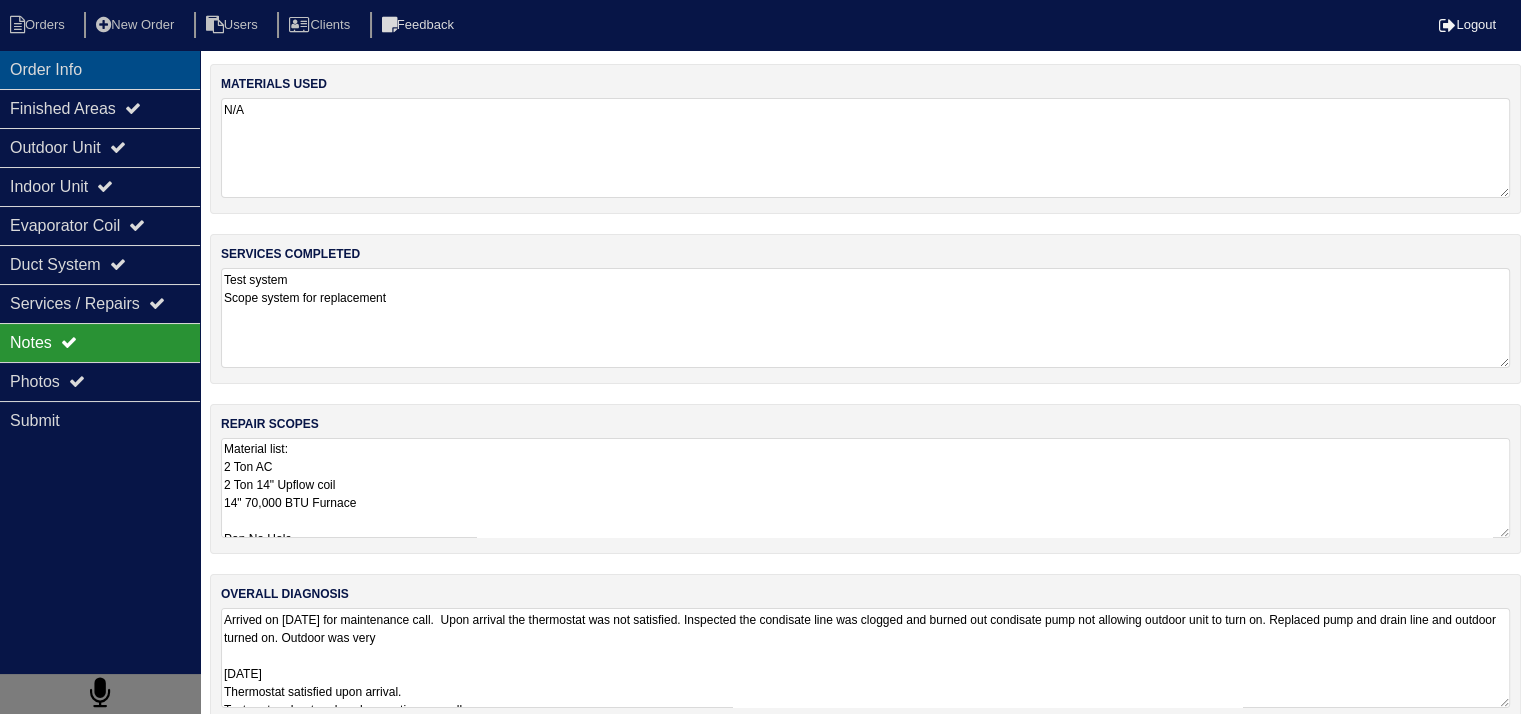 click on "Order Info" at bounding box center [100, 69] 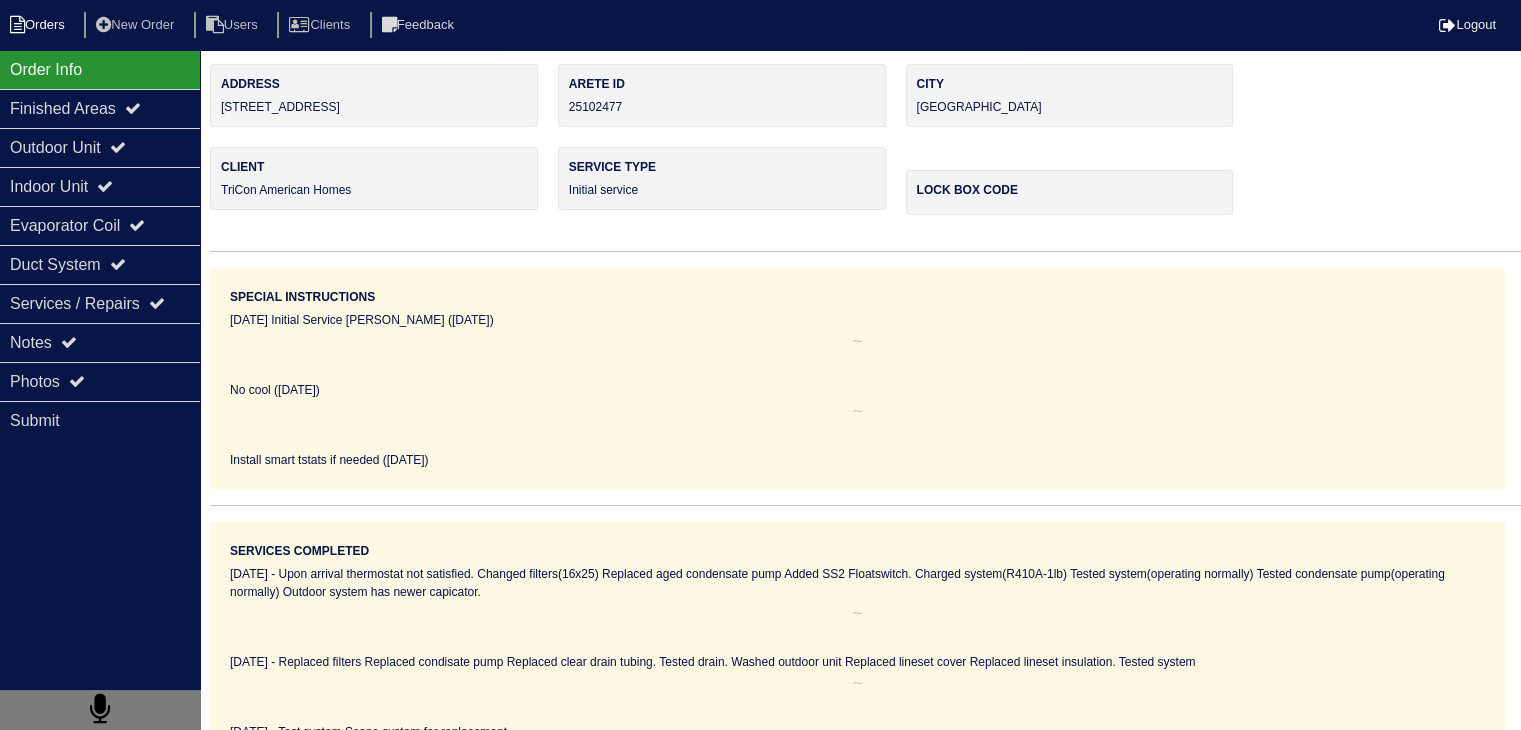 click on "Orders" at bounding box center (40, 25) 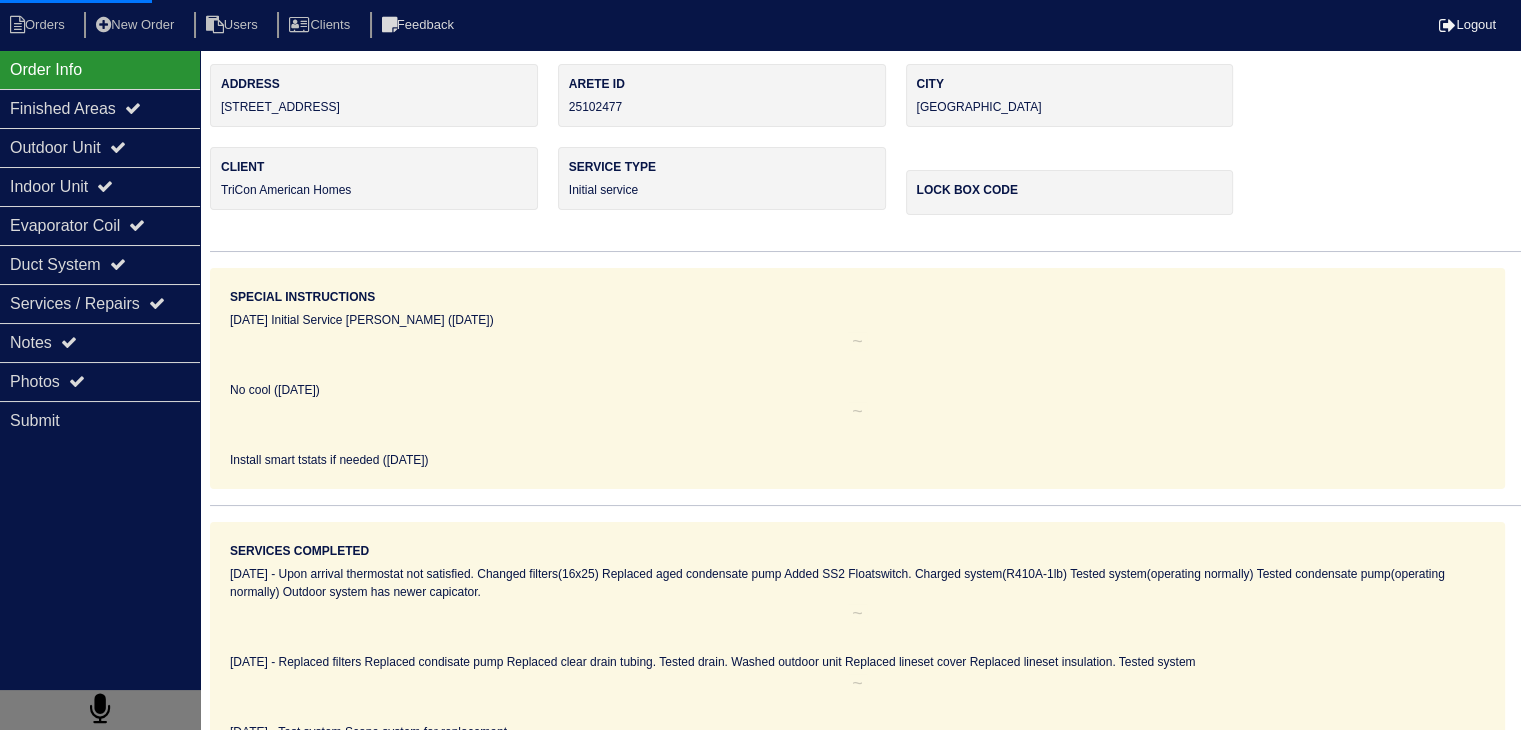 select on "15" 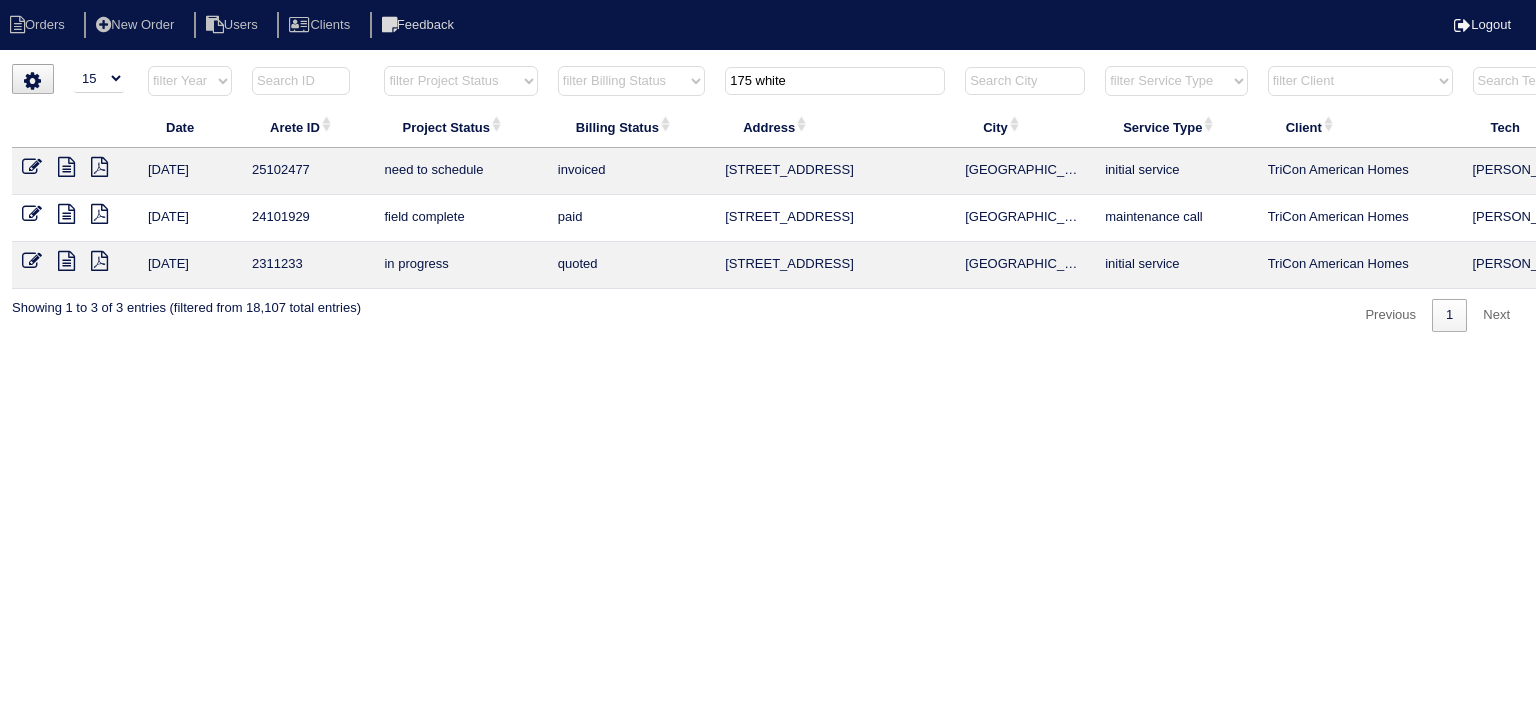 drag, startPoint x: 827, startPoint y: 81, endPoint x: 637, endPoint y: 126, distance: 195.25624 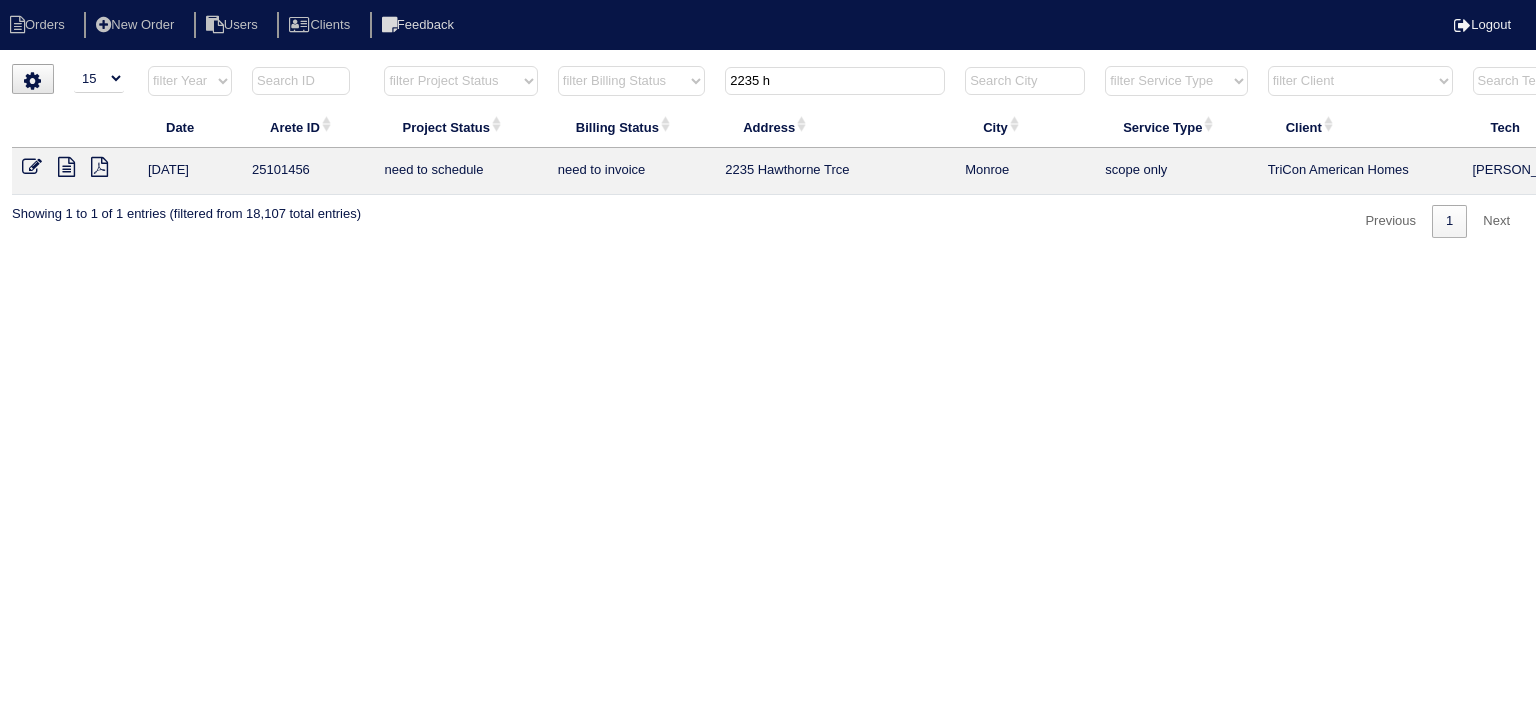 type on "2235 h" 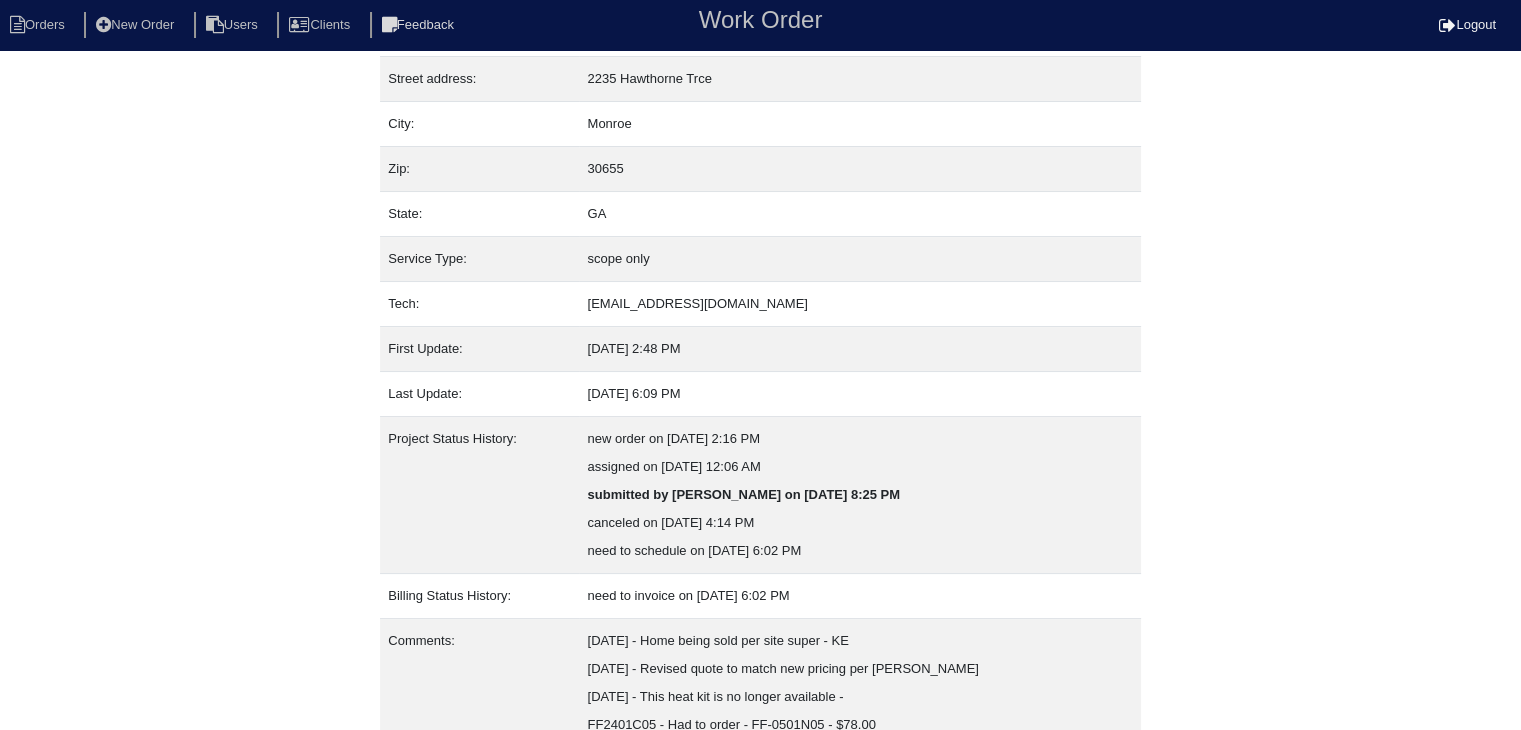 scroll, scrollTop: 292, scrollLeft: 0, axis: vertical 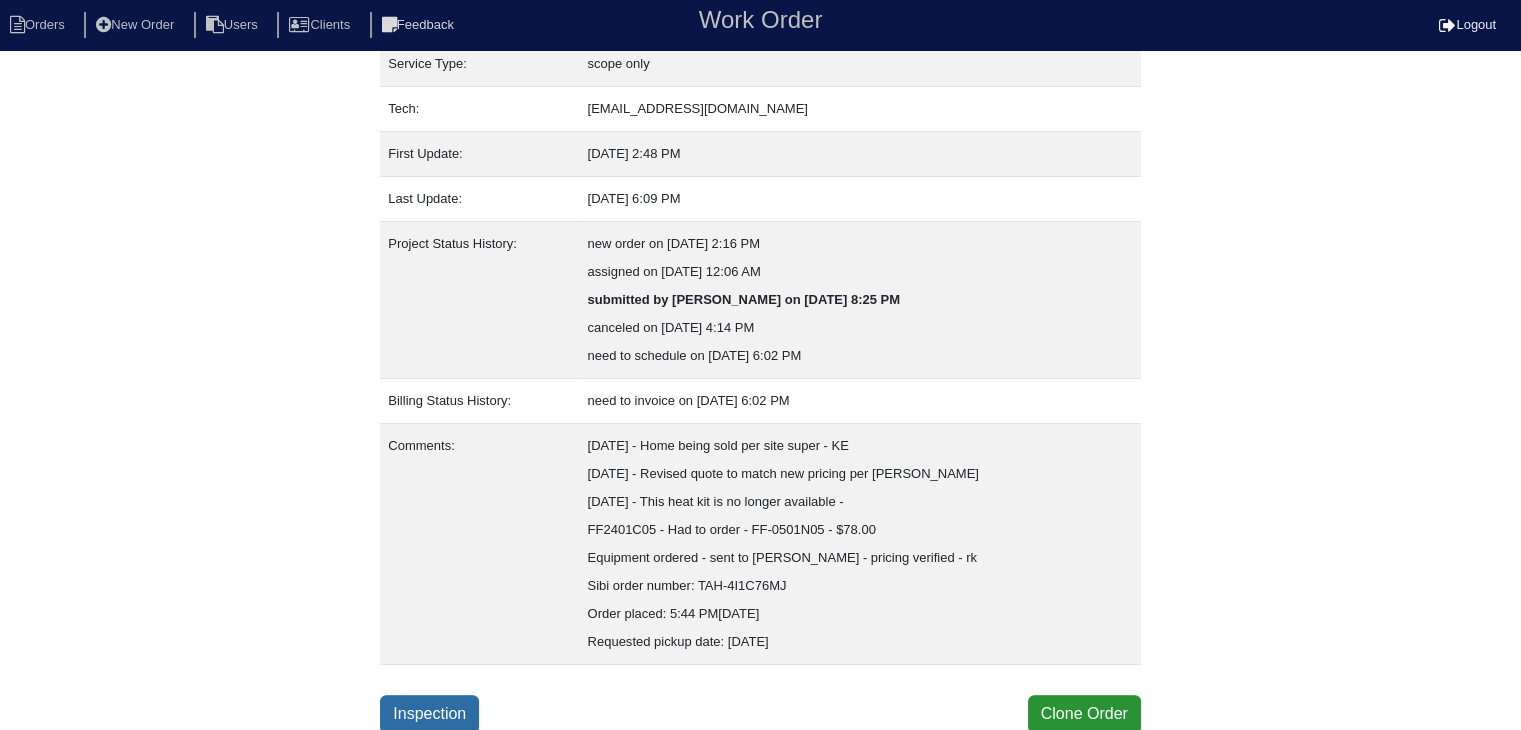 click on "Inspection" at bounding box center [429, 714] 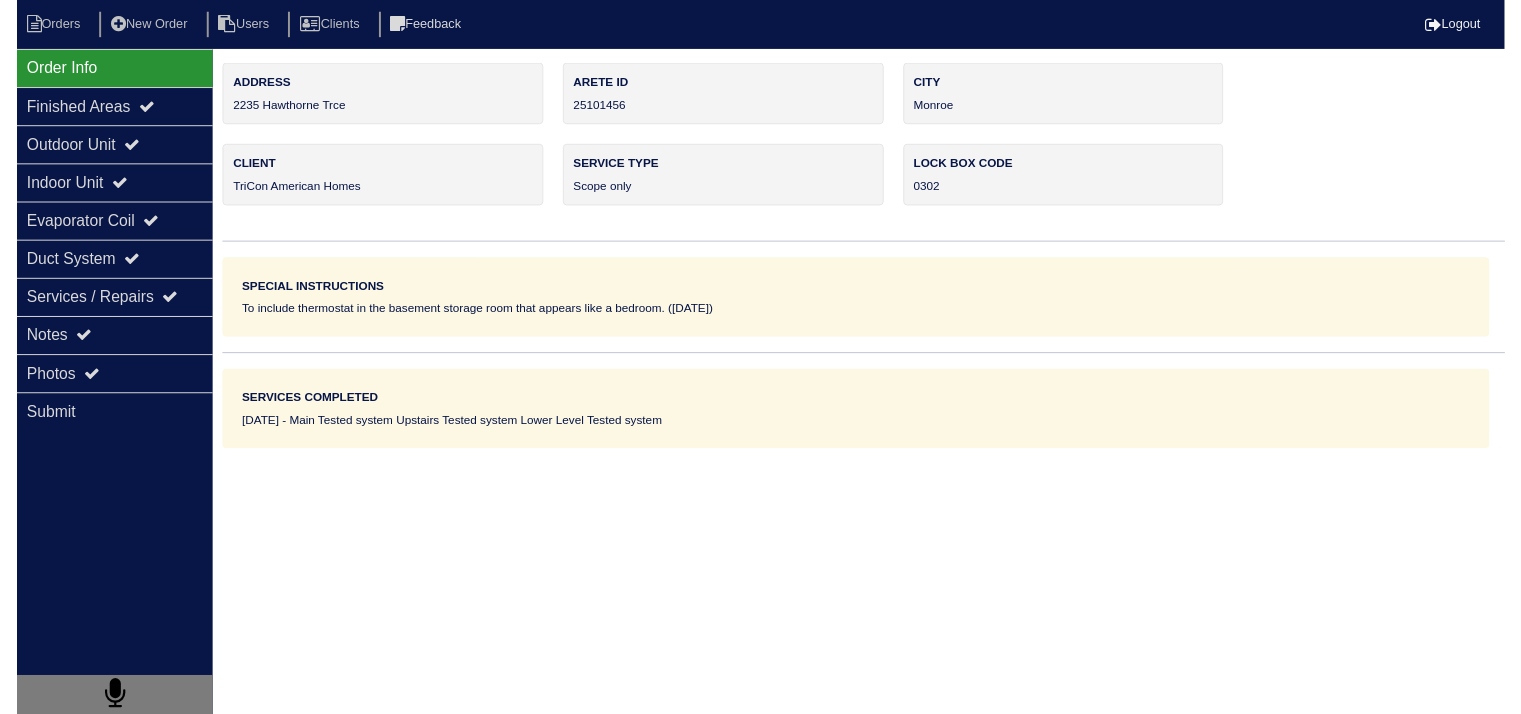 scroll, scrollTop: 0, scrollLeft: 0, axis: both 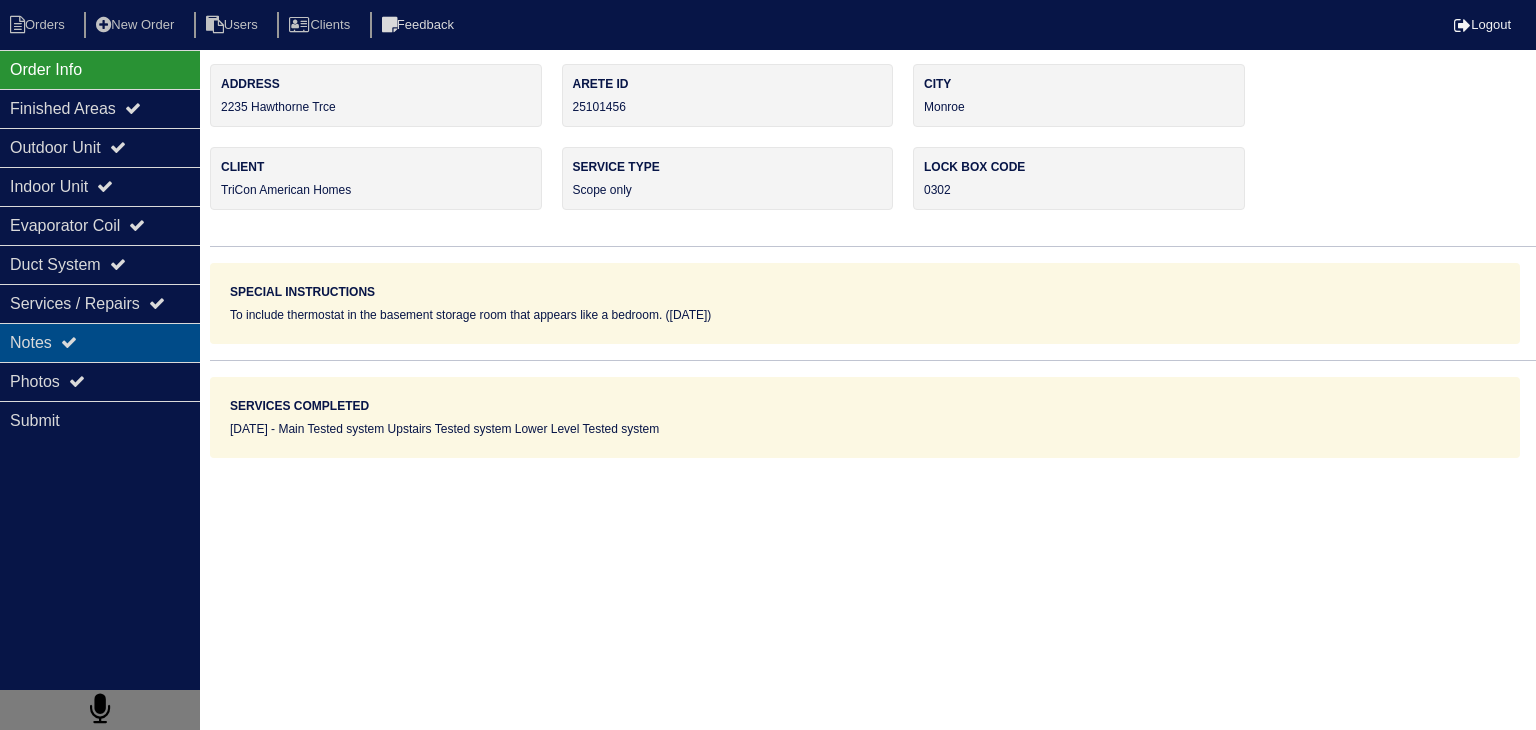 click on "Notes" at bounding box center (100, 342) 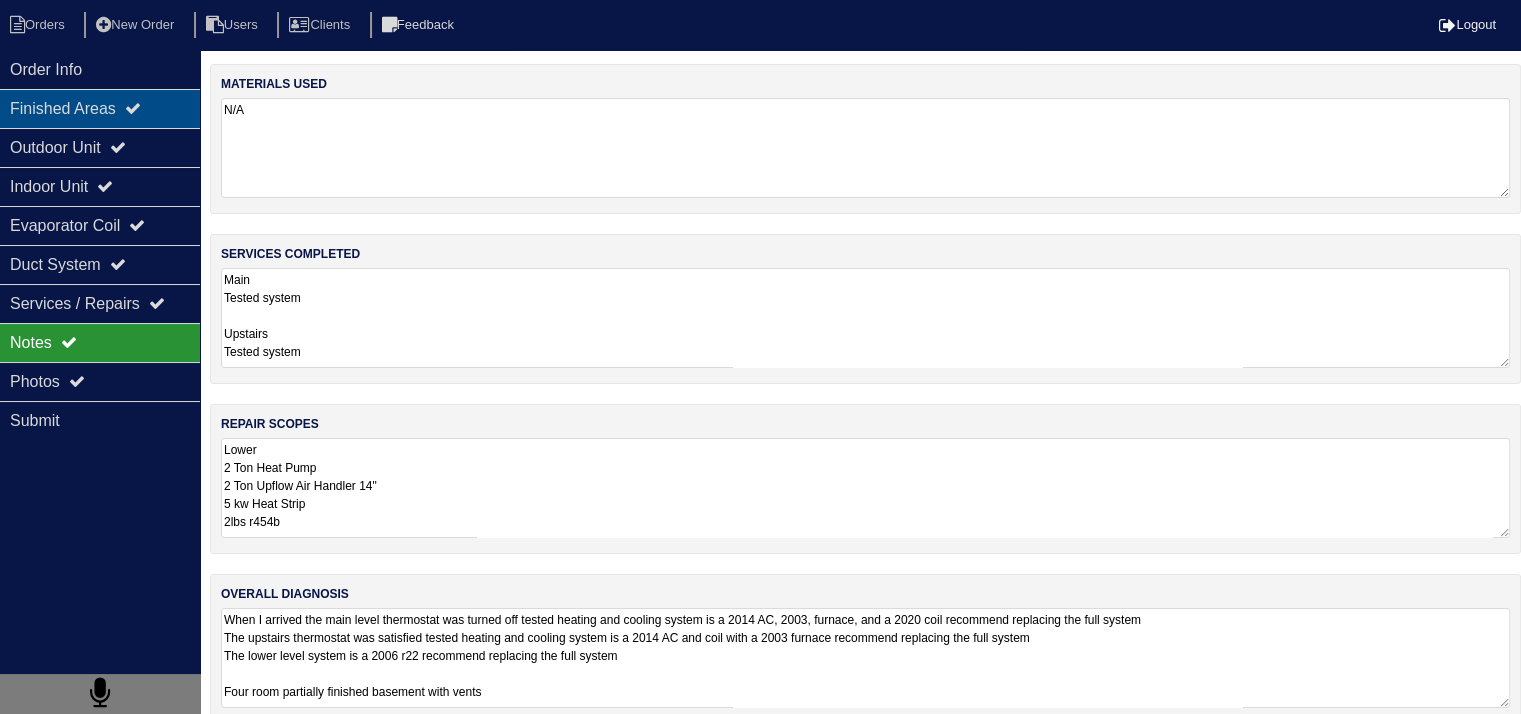 click on "Finished Areas" at bounding box center [100, 108] 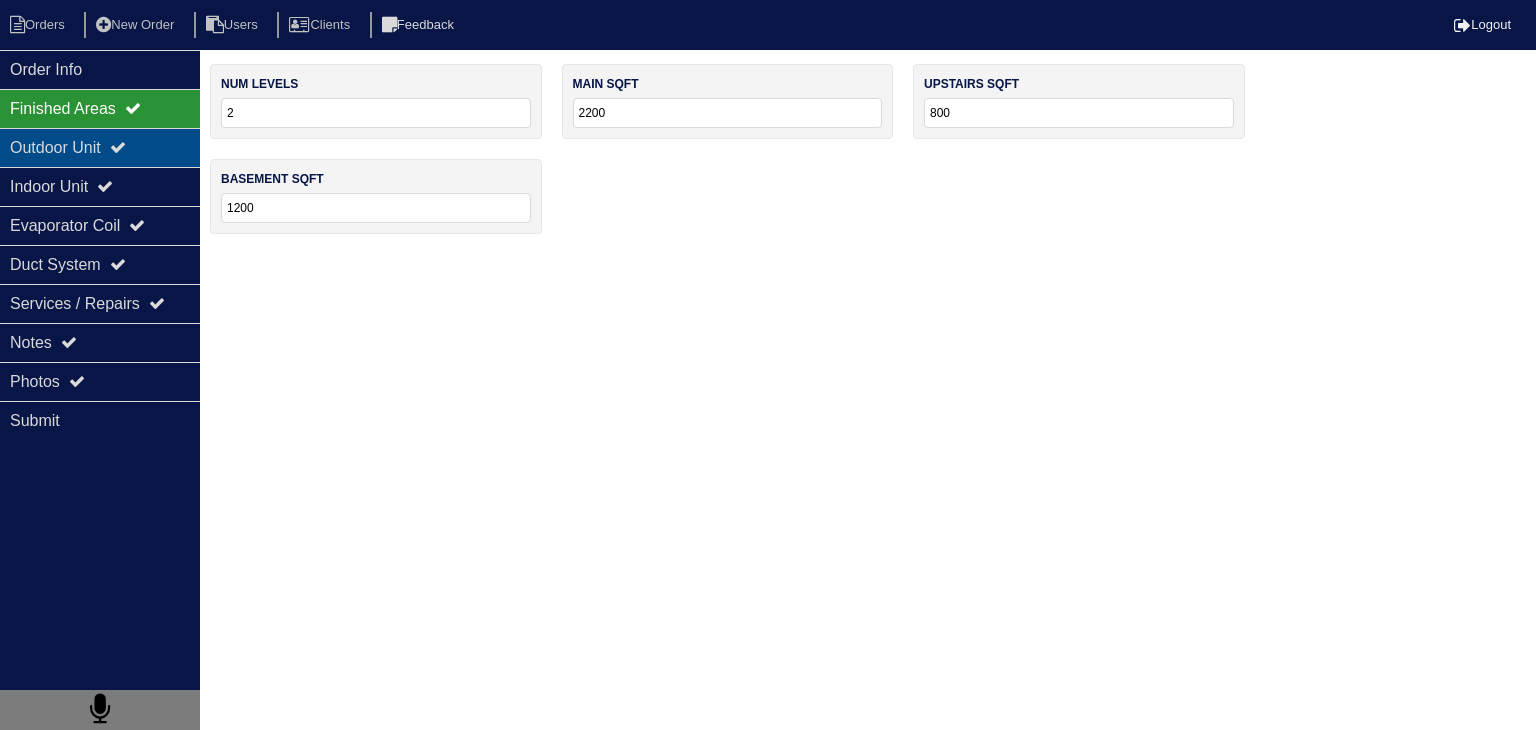 click on "Outdoor Unit" at bounding box center [100, 147] 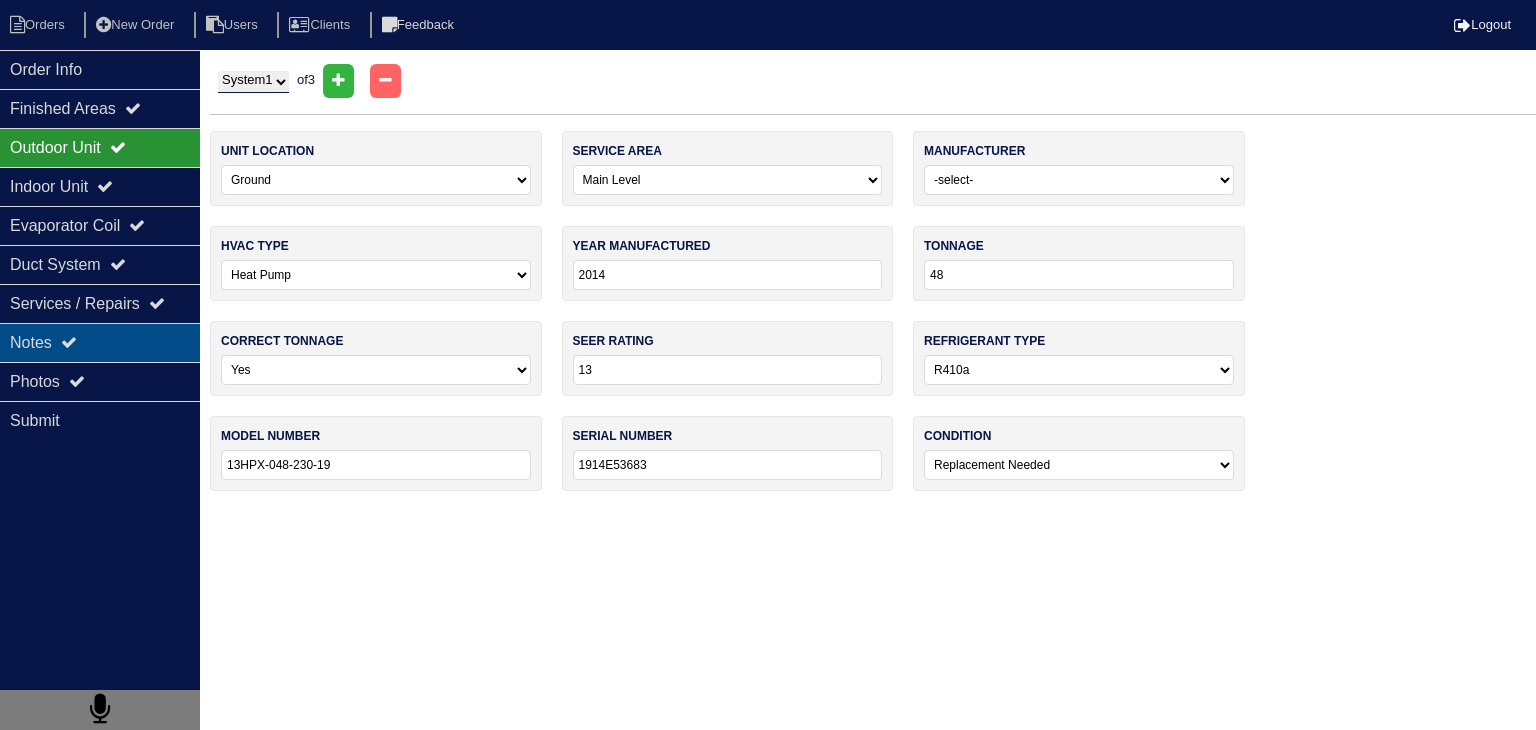 click on "Notes" at bounding box center (100, 342) 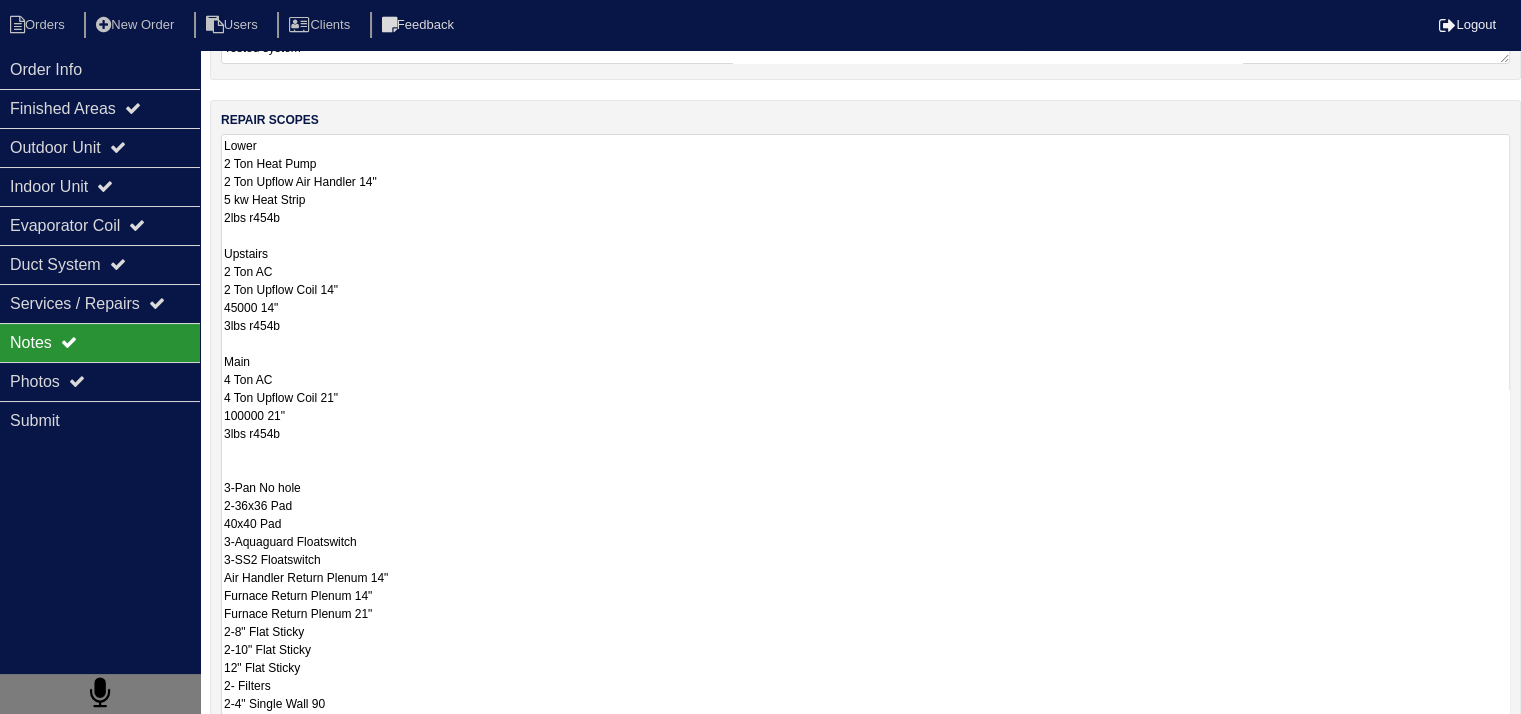scroll, scrollTop: 479, scrollLeft: 0, axis: vertical 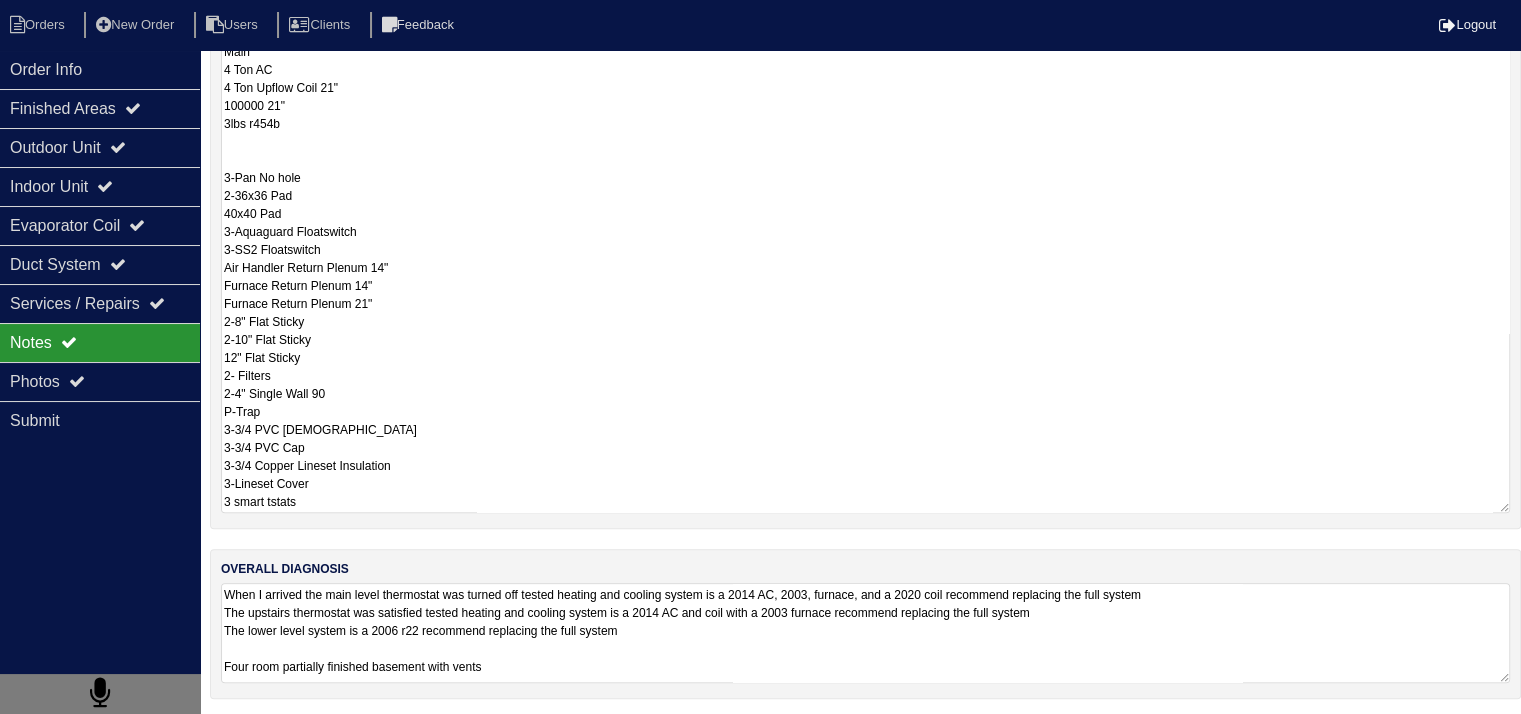 drag, startPoint x: 224, startPoint y: 445, endPoint x: 392, endPoint y: 516, distance: 182.38695 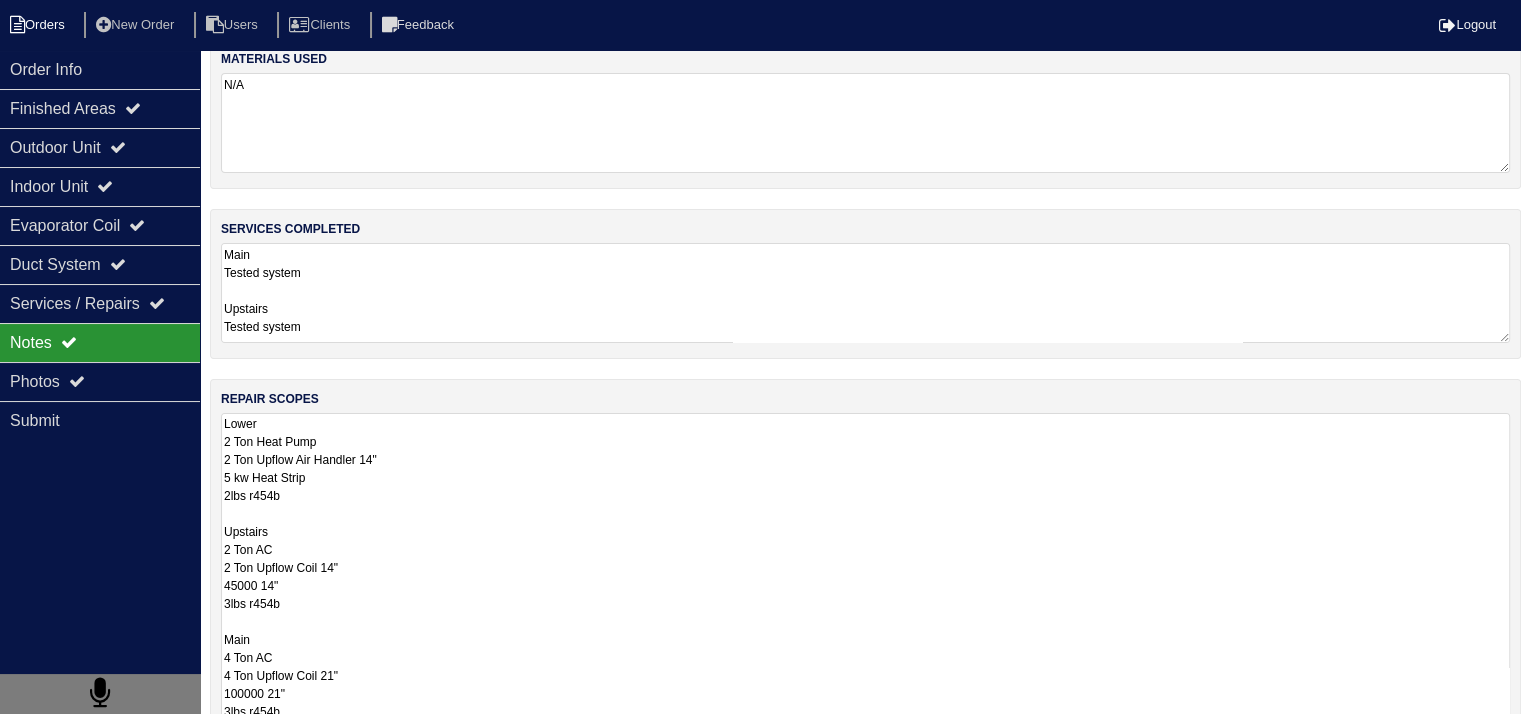 click on "Orders" at bounding box center [40, 25] 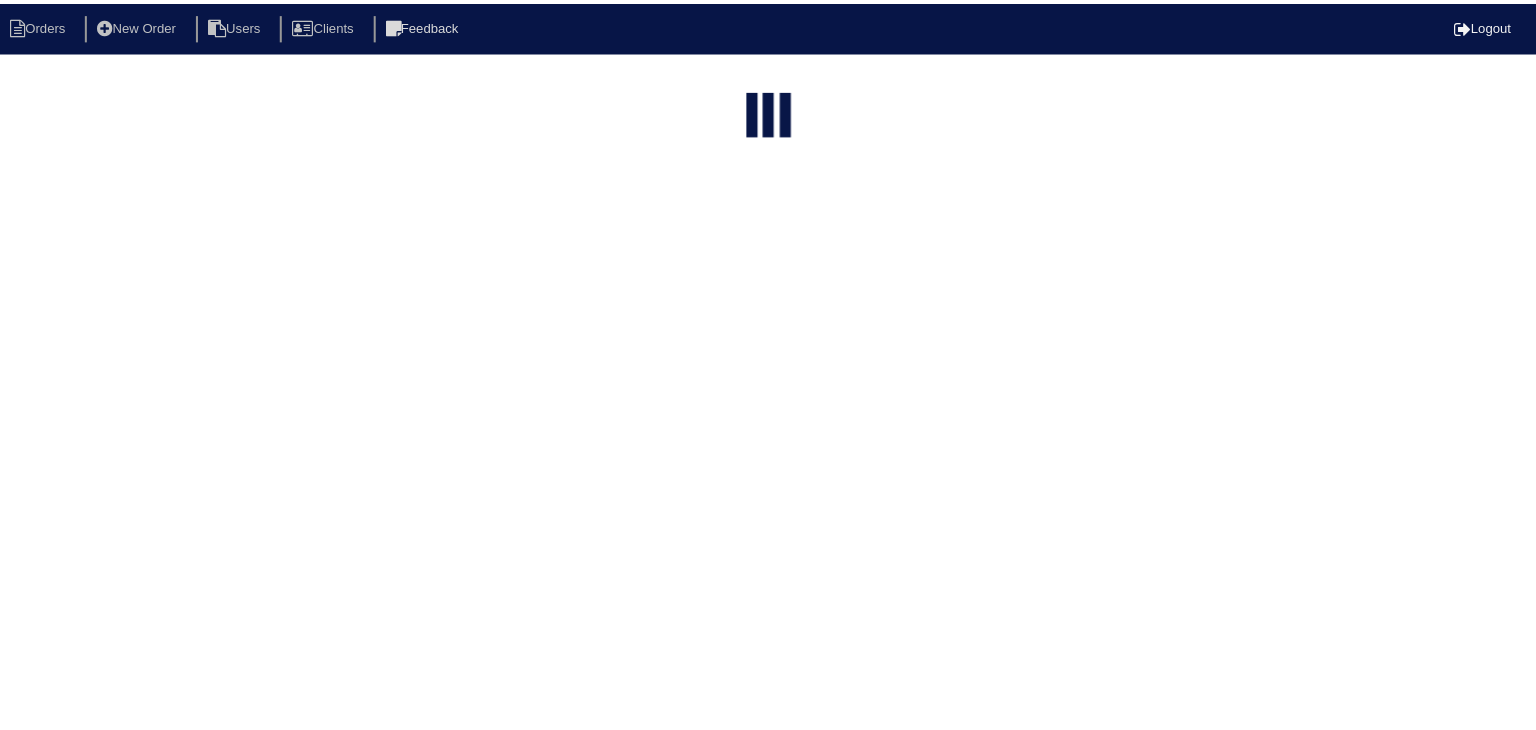 scroll, scrollTop: 0, scrollLeft: 0, axis: both 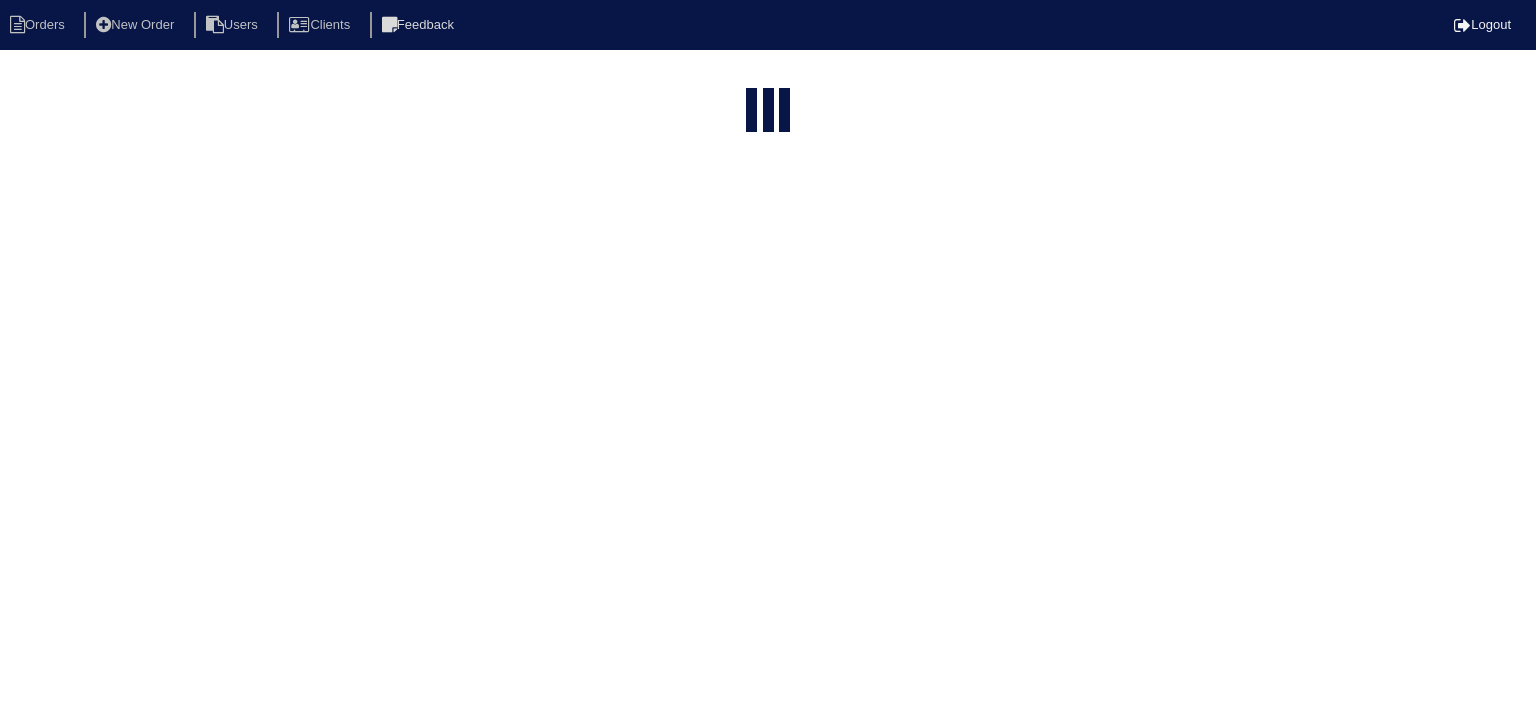 select on "15" 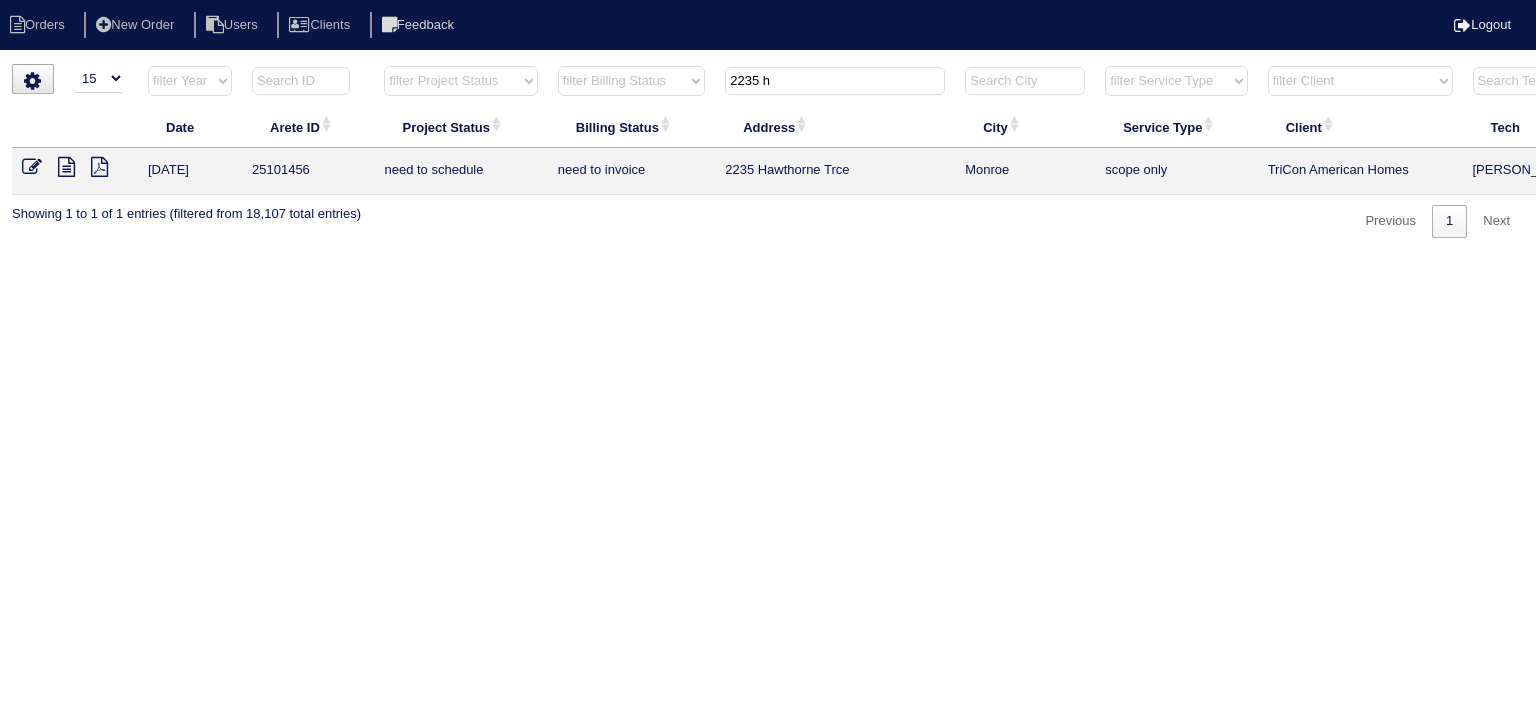 click on "2235 h" at bounding box center [835, 81] 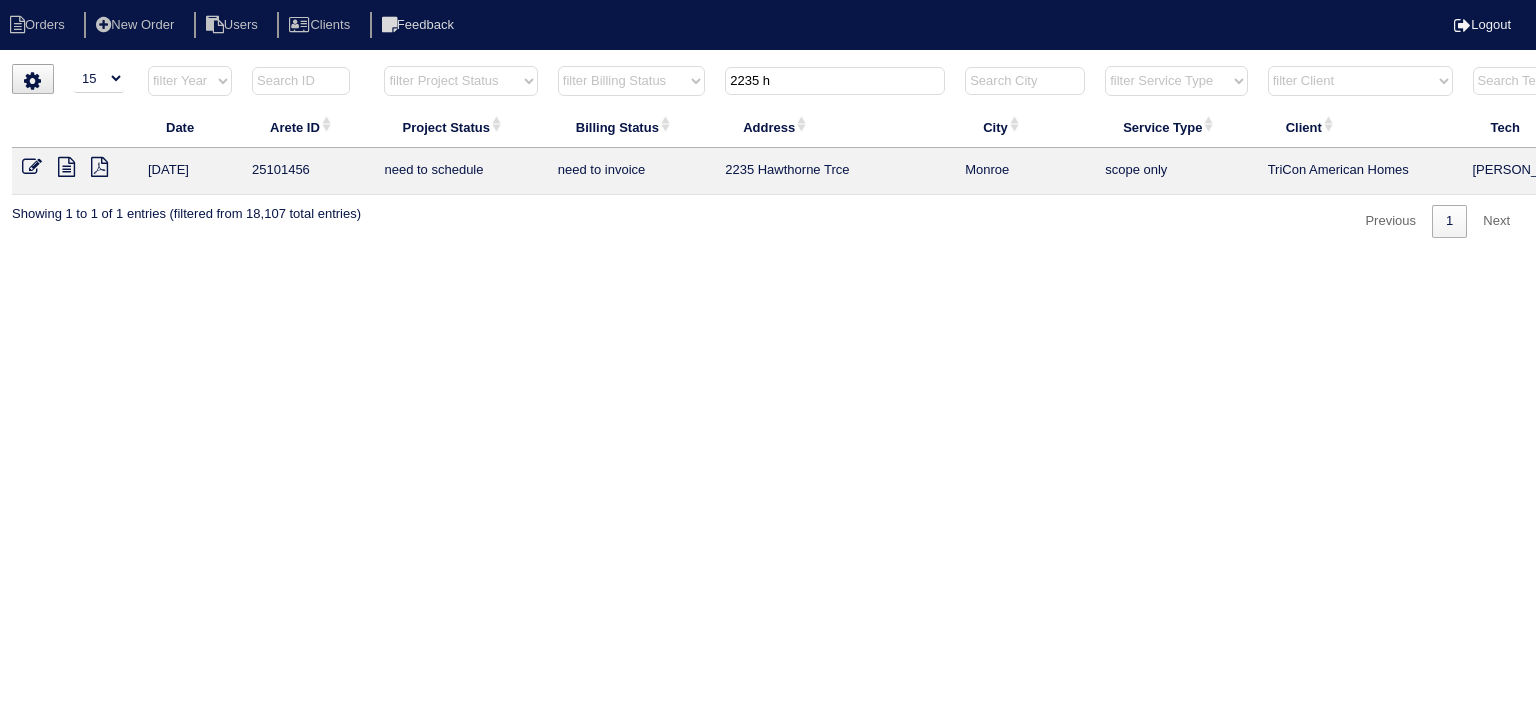click on "2235 h" at bounding box center (835, 81) 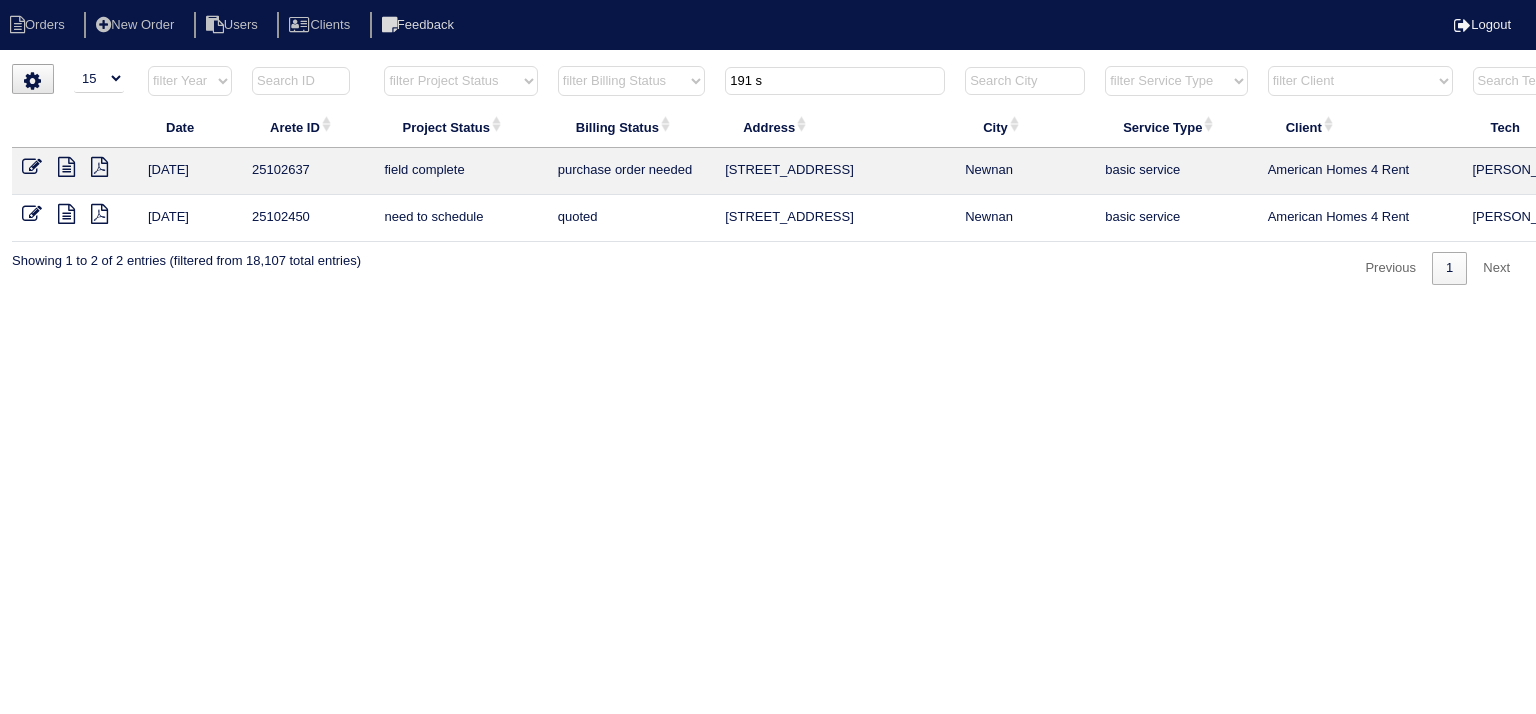 type on "191 s" 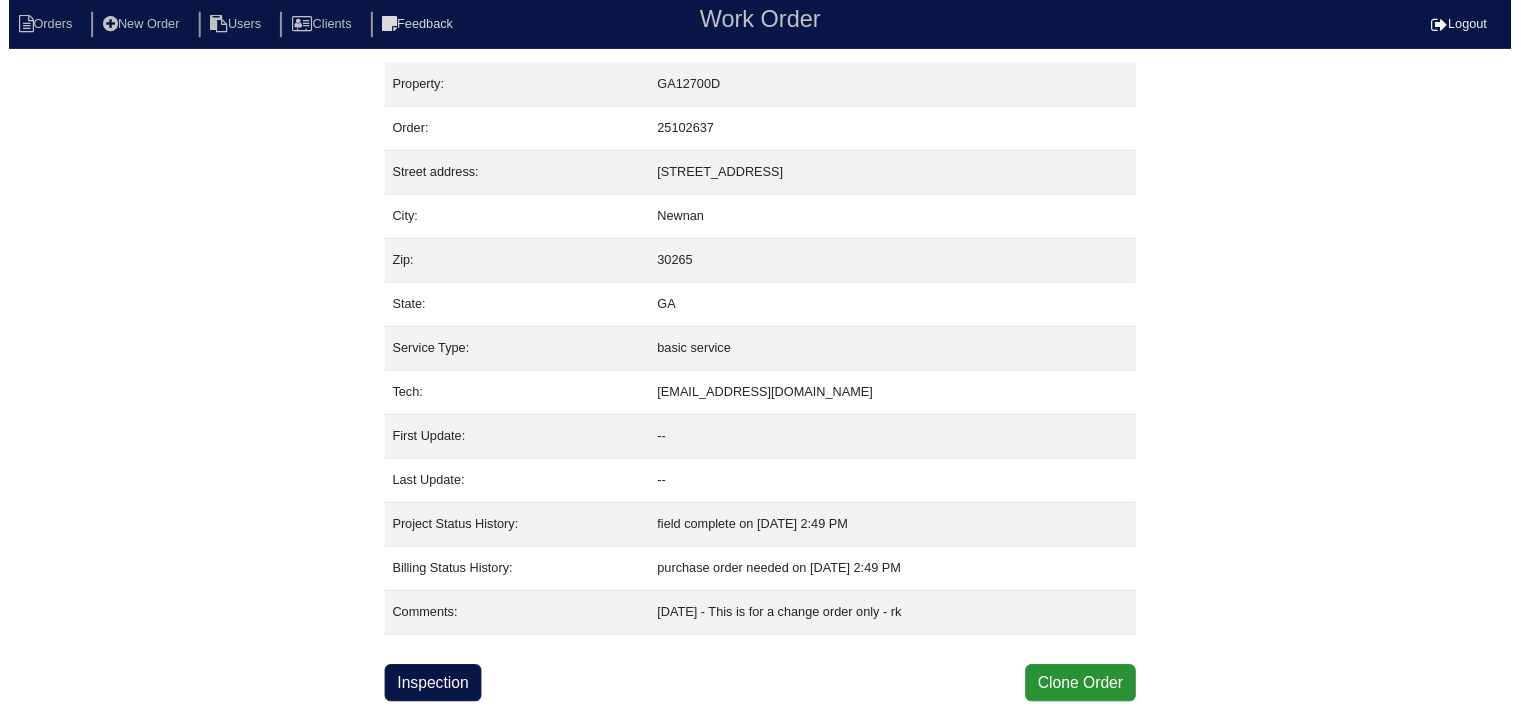scroll, scrollTop: 0, scrollLeft: 0, axis: both 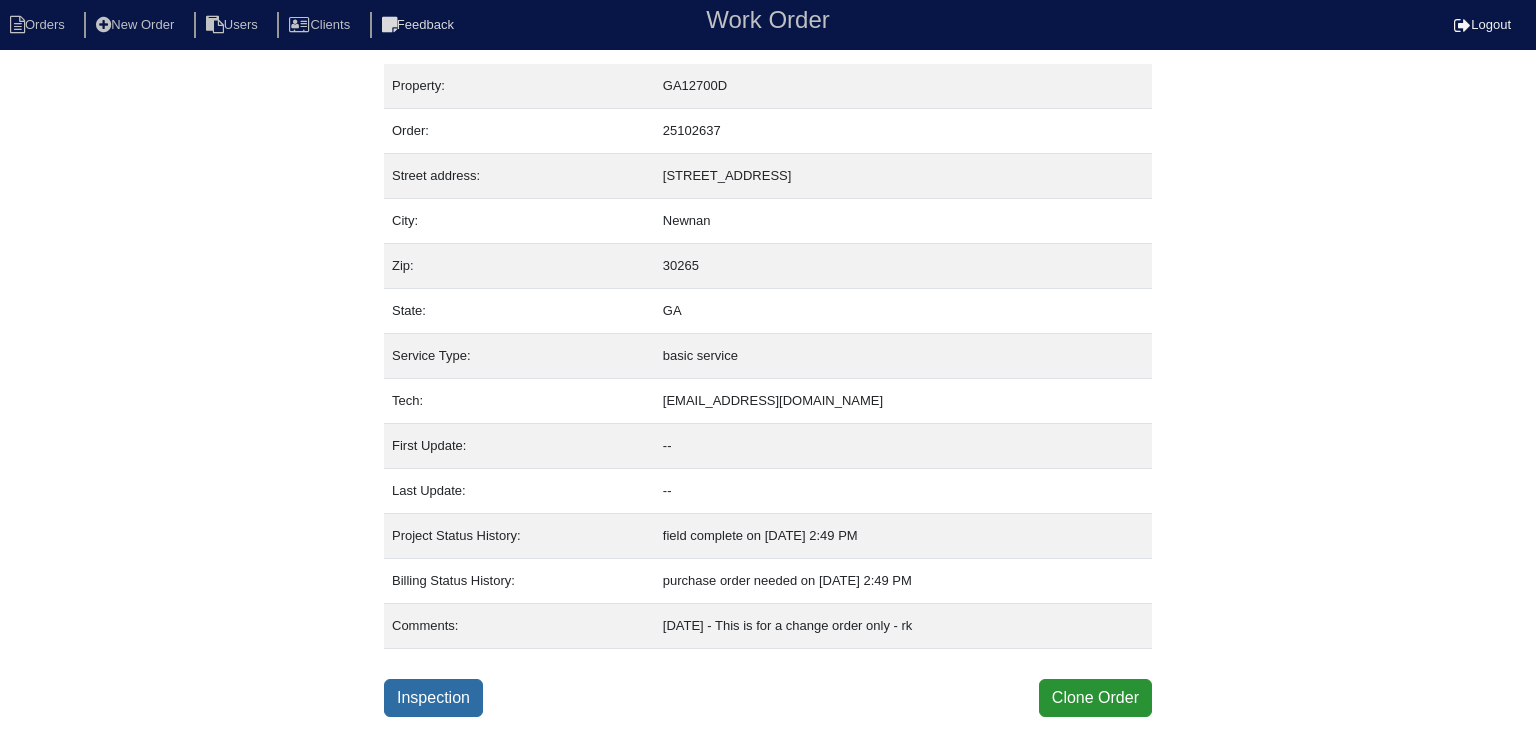 click on "Inspection" at bounding box center [433, 698] 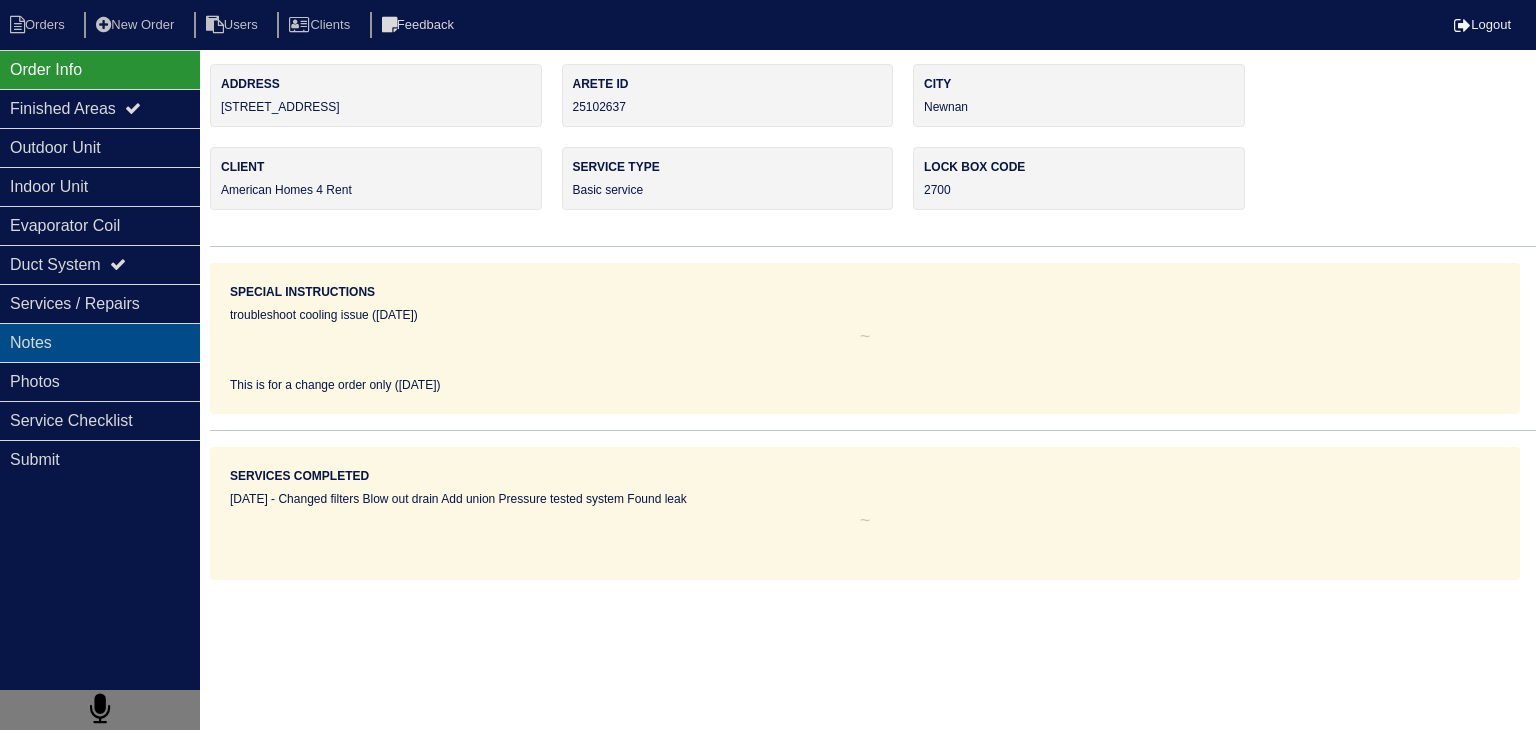 click on "Notes" at bounding box center (100, 342) 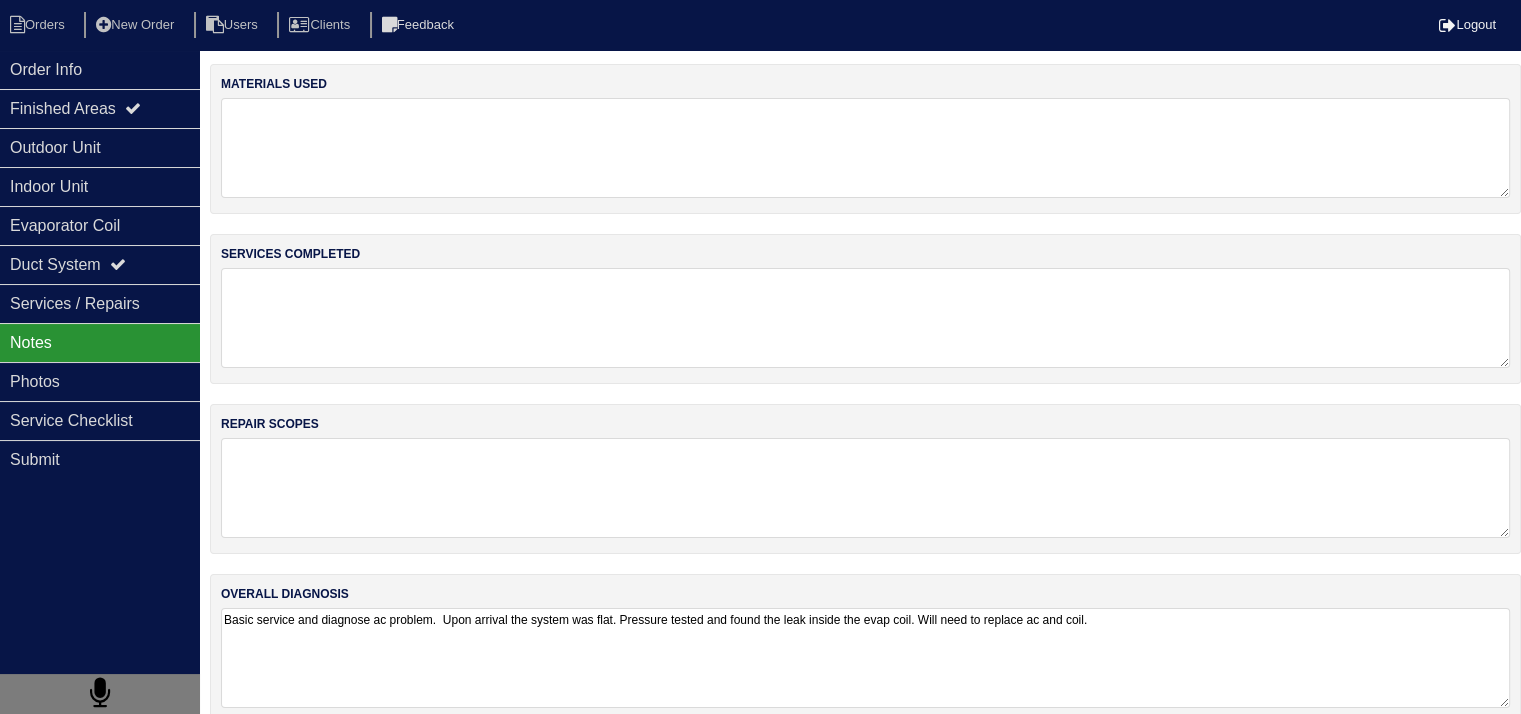 scroll, scrollTop: 25, scrollLeft: 0, axis: vertical 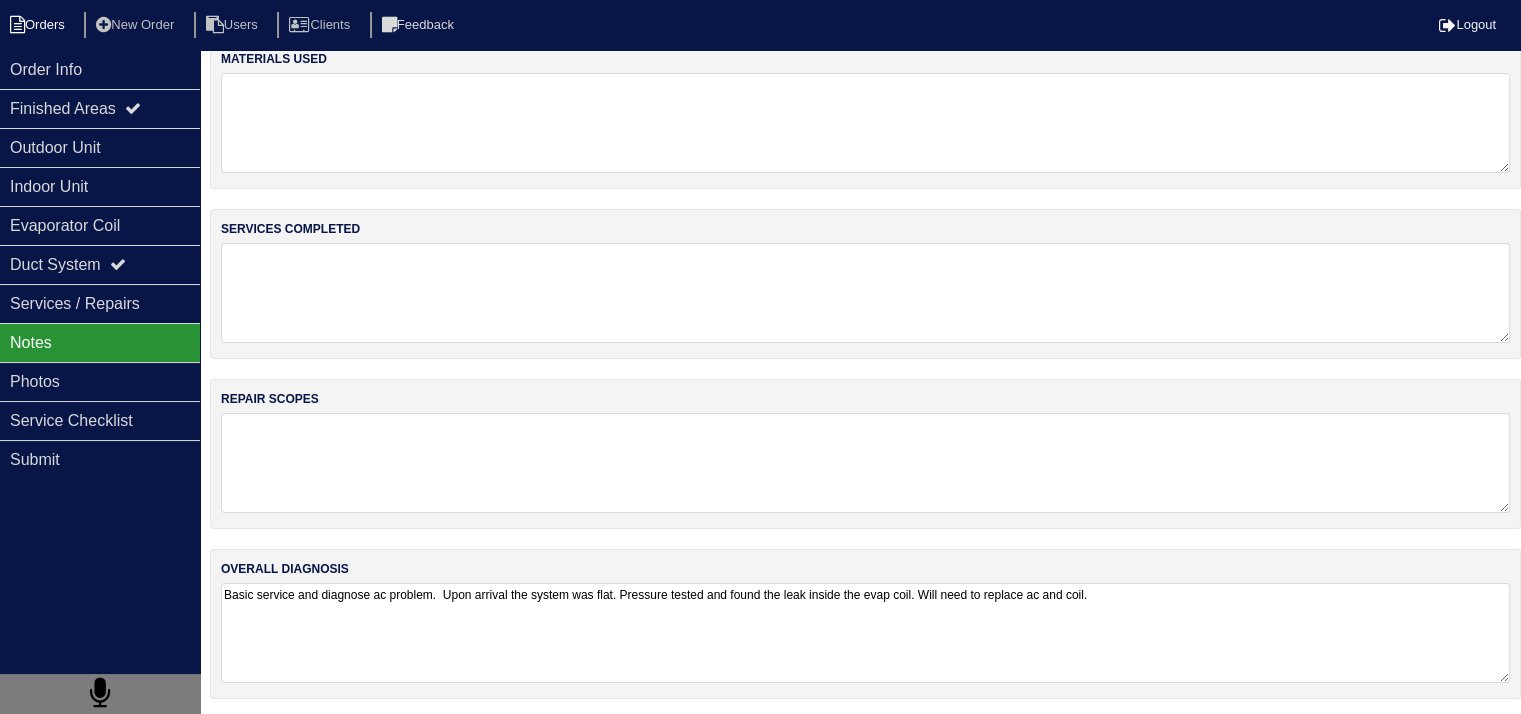 click on "Orders" at bounding box center (40, 25) 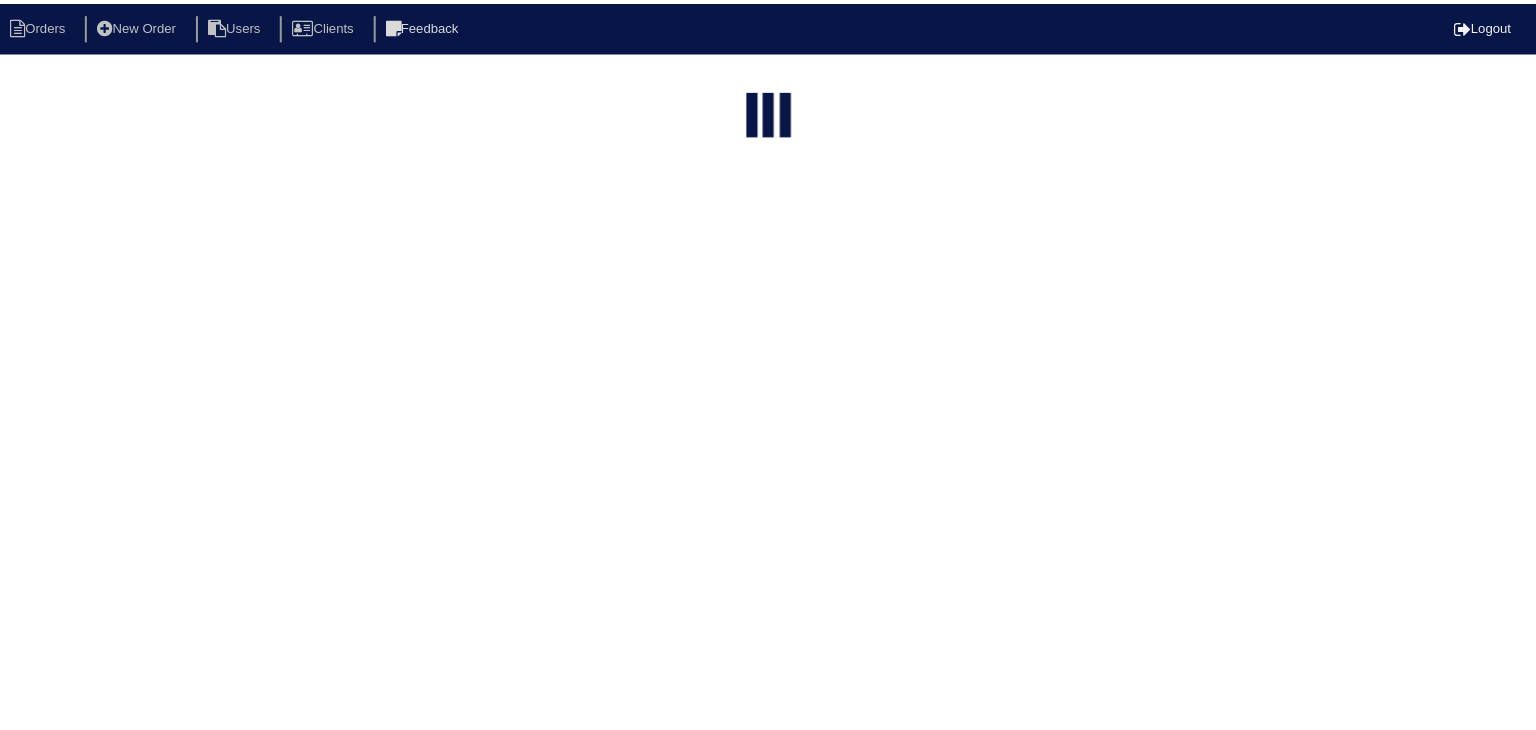 scroll, scrollTop: 0, scrollLeft: 0, axis: both 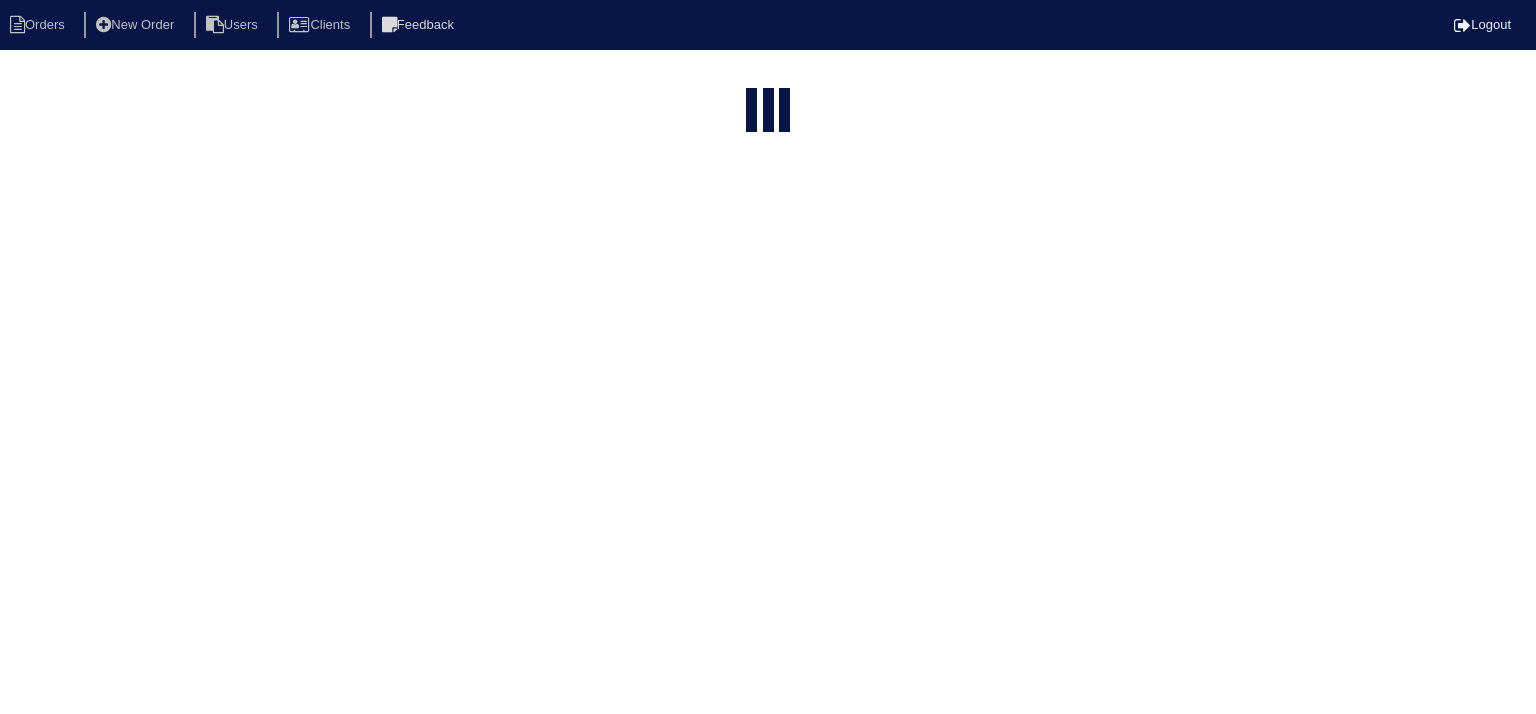 select on "15" 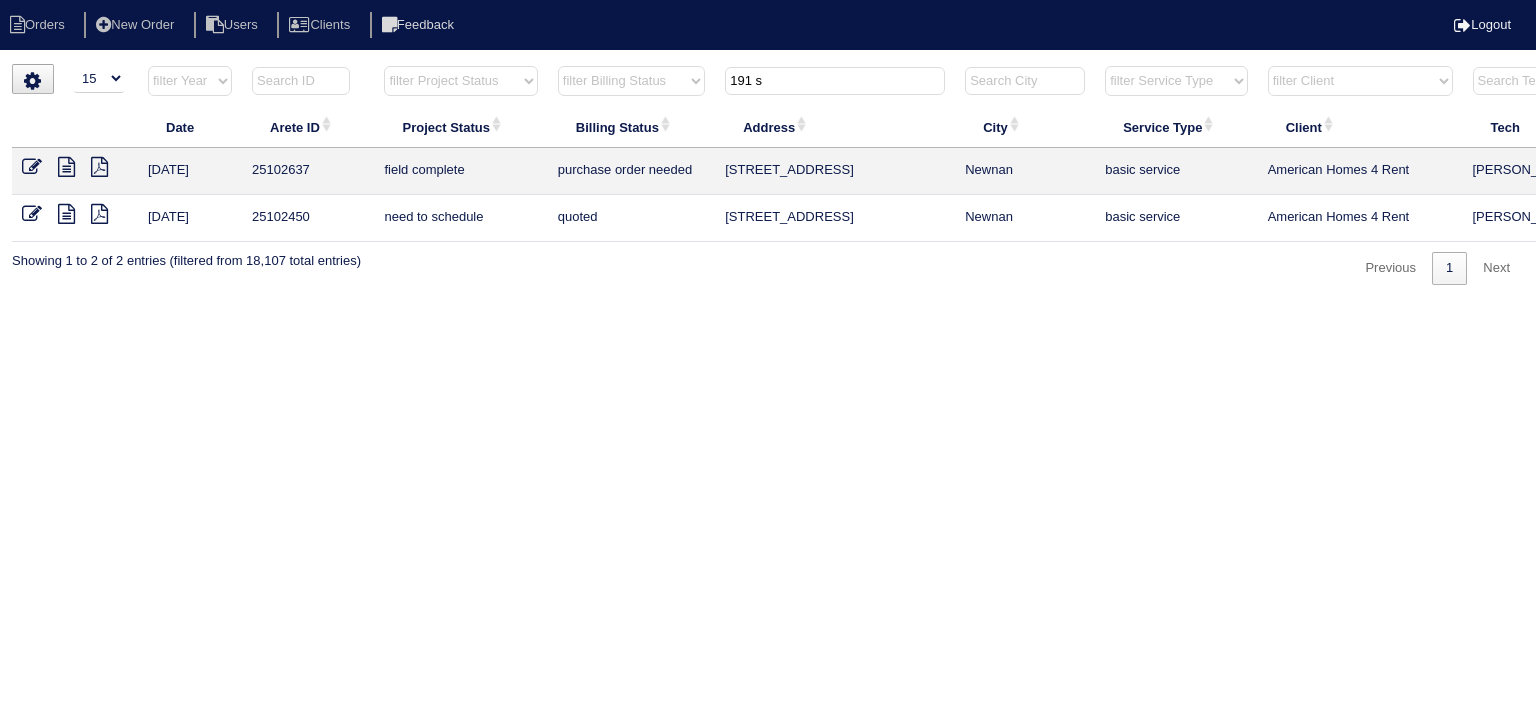 click on "191 s" at bounding box center (835, 81) 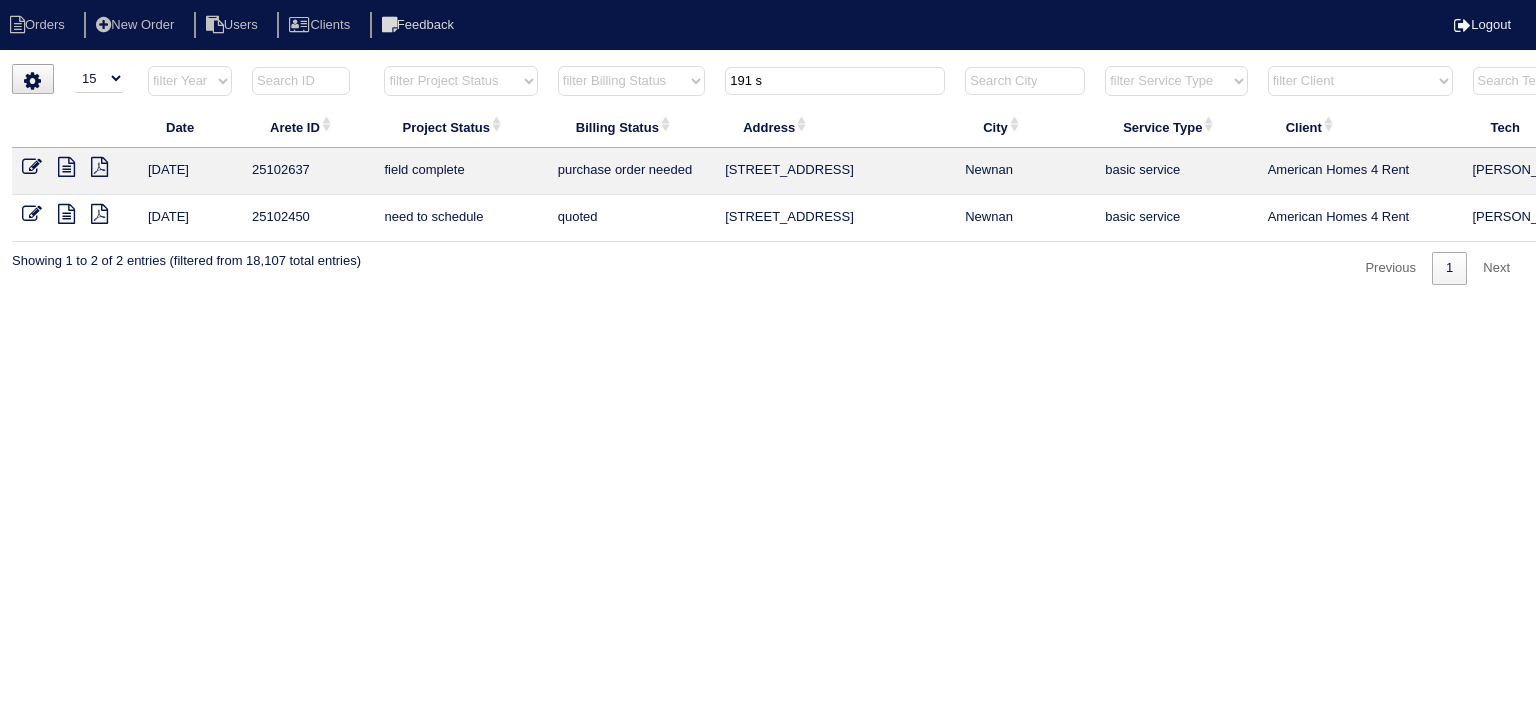 click on "191 s" at bounding box center (835, 81) 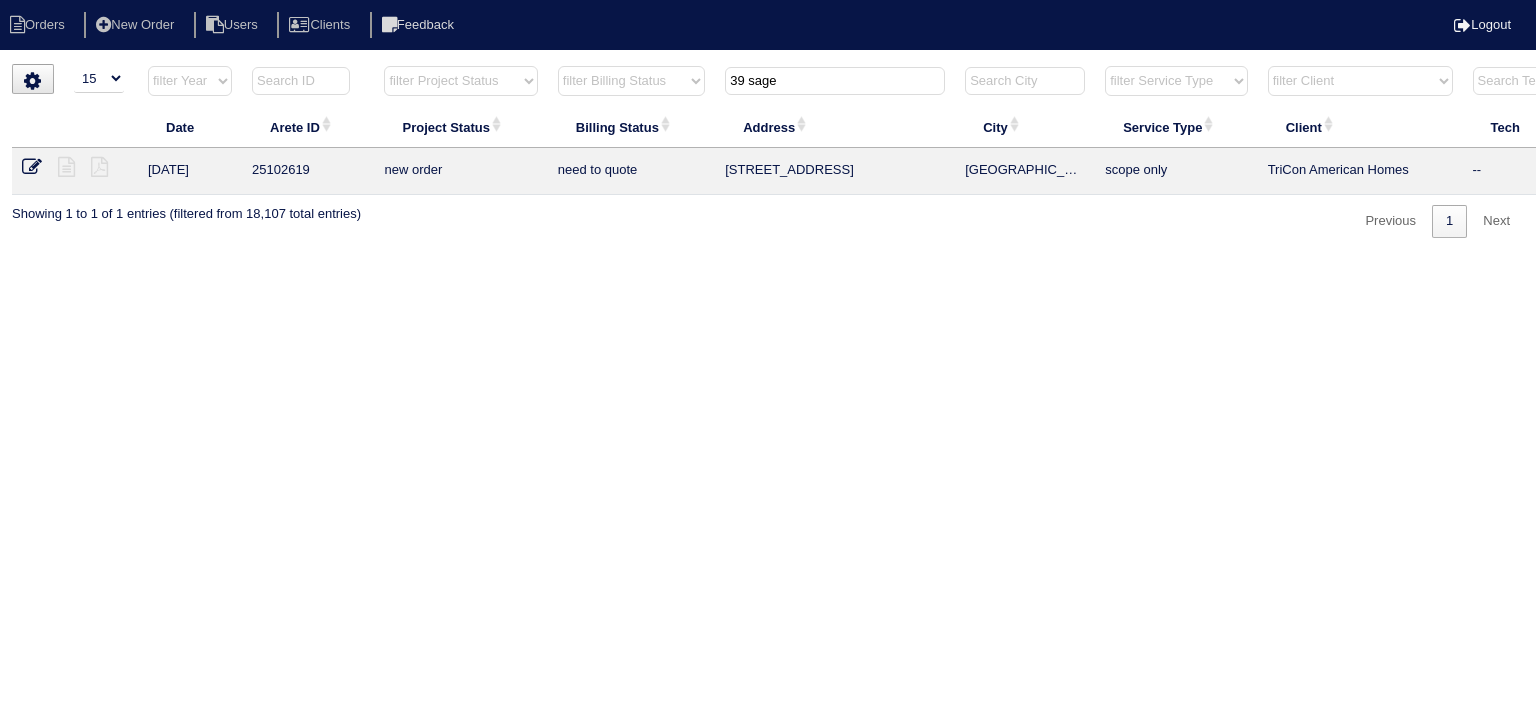 type on "39 sage" 